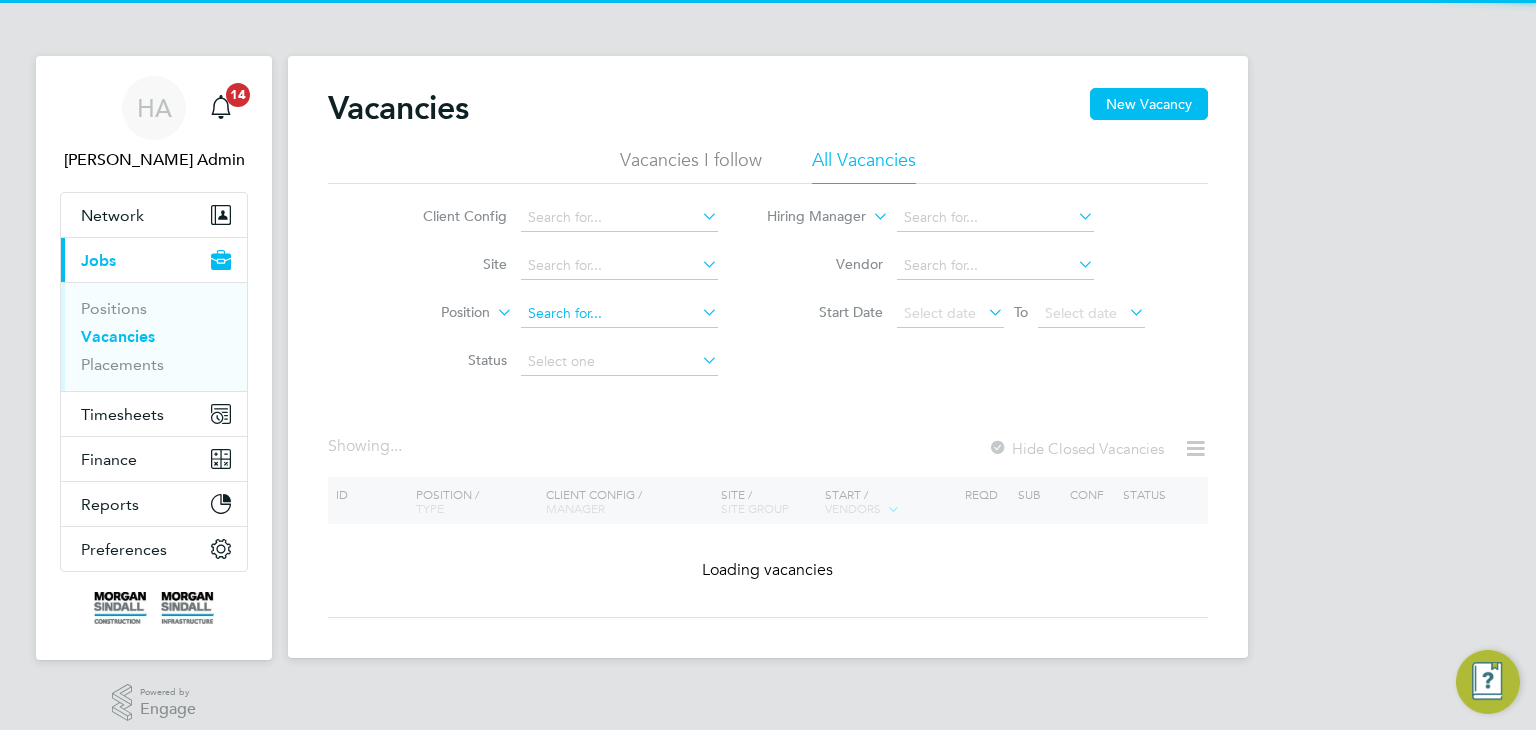 scroll, scrollTop: 0, scrollLeft: 0, axis: both 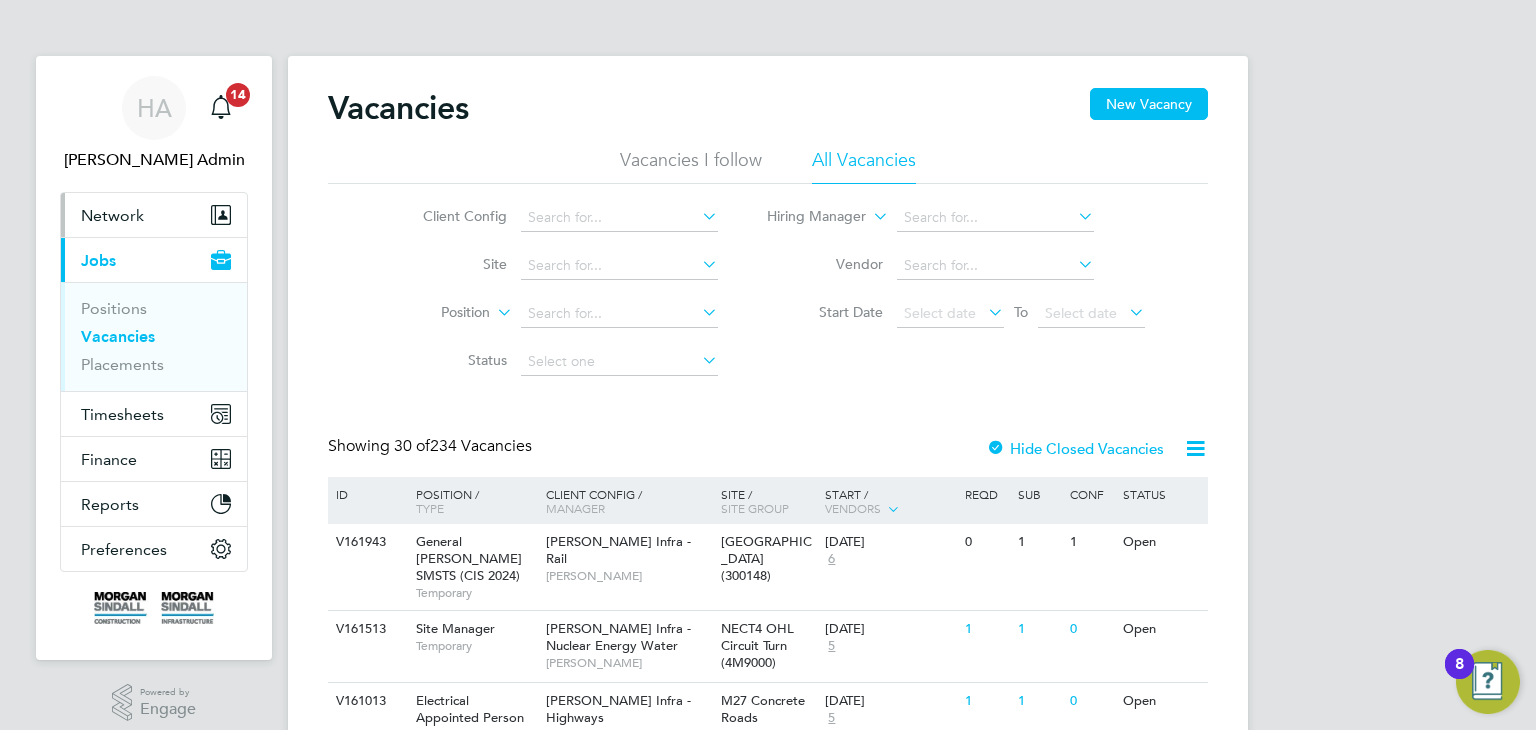 click on "Network" at bounding box center [112, 215] 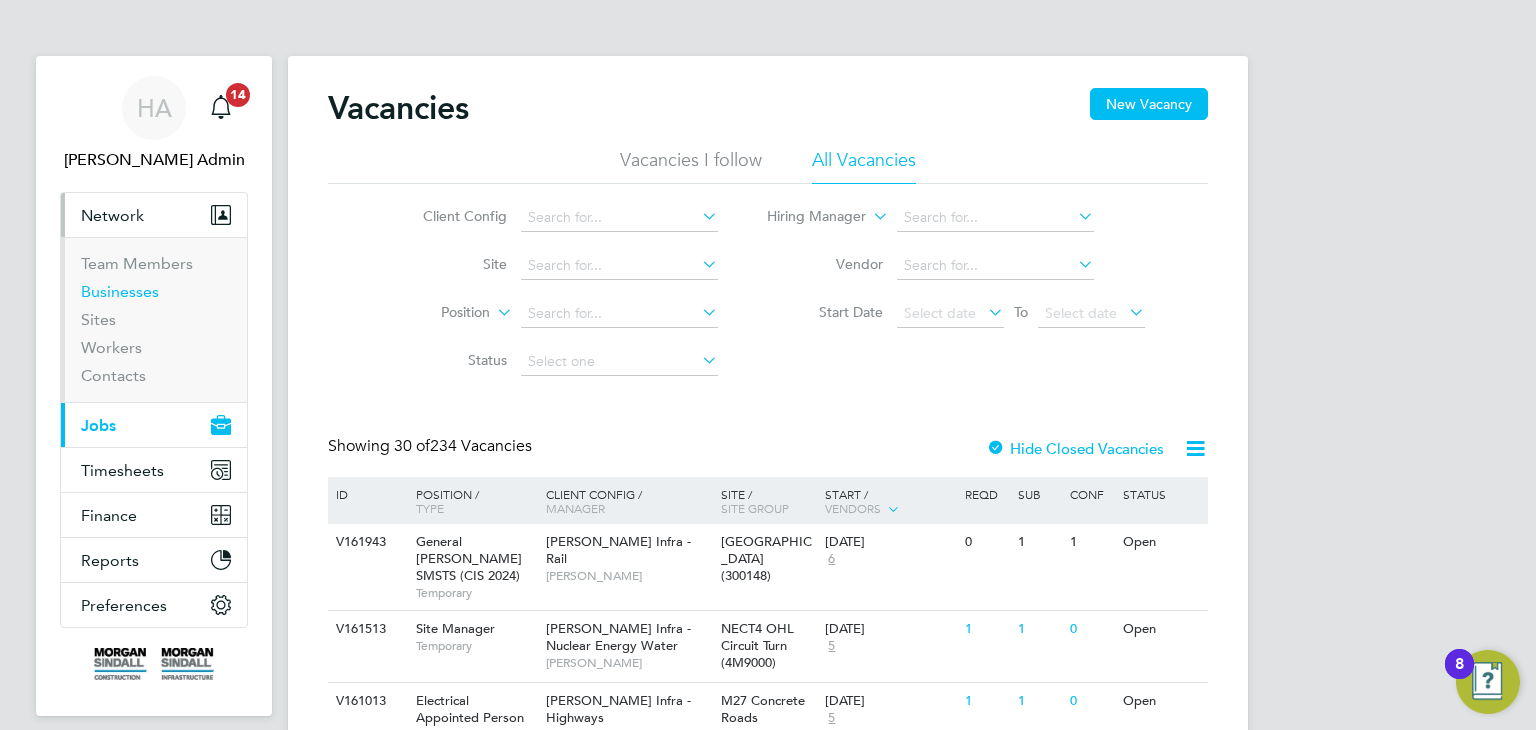 click on "Businesses" at bounding box center [120, 291] 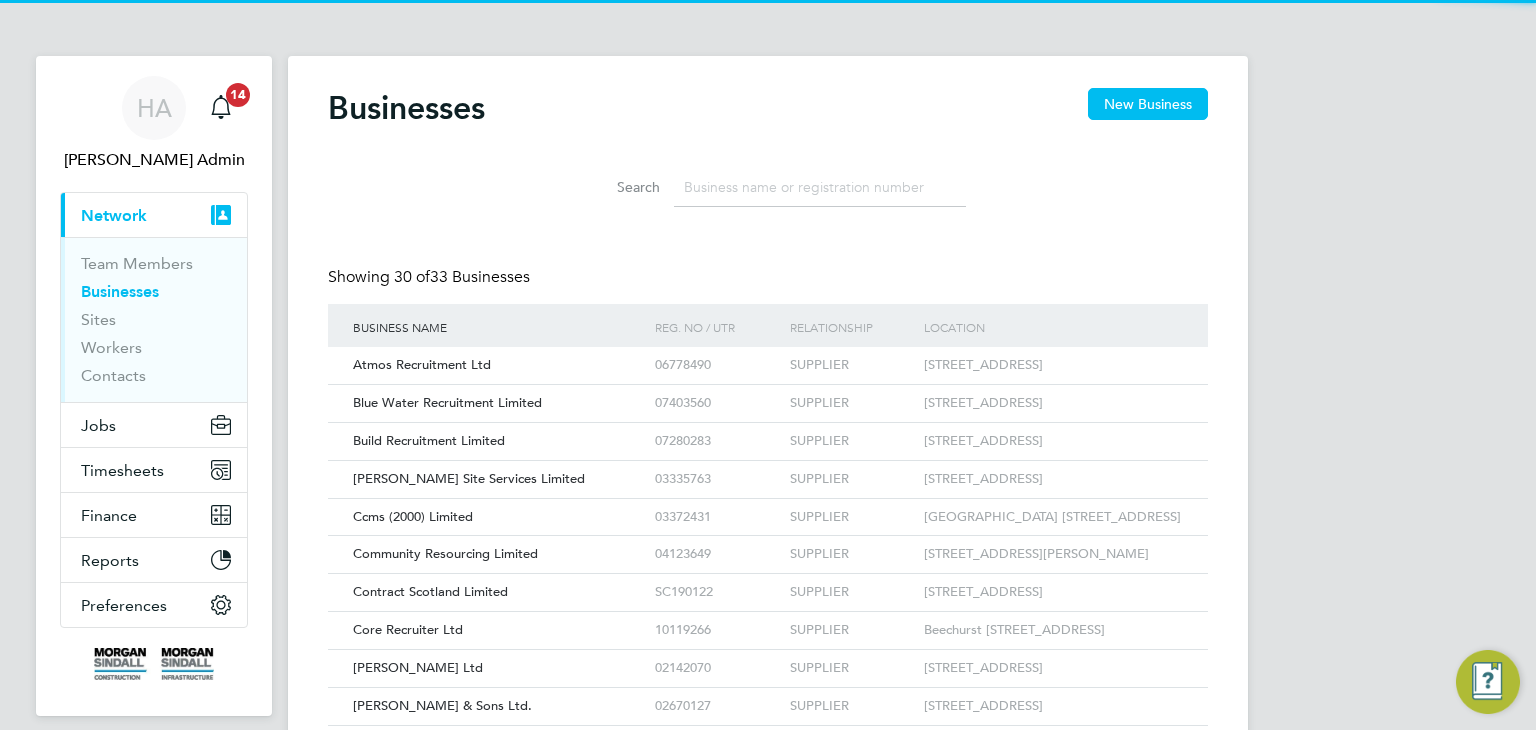 scroll, scrollTop: 10, scrollLeft: 9, axis: both 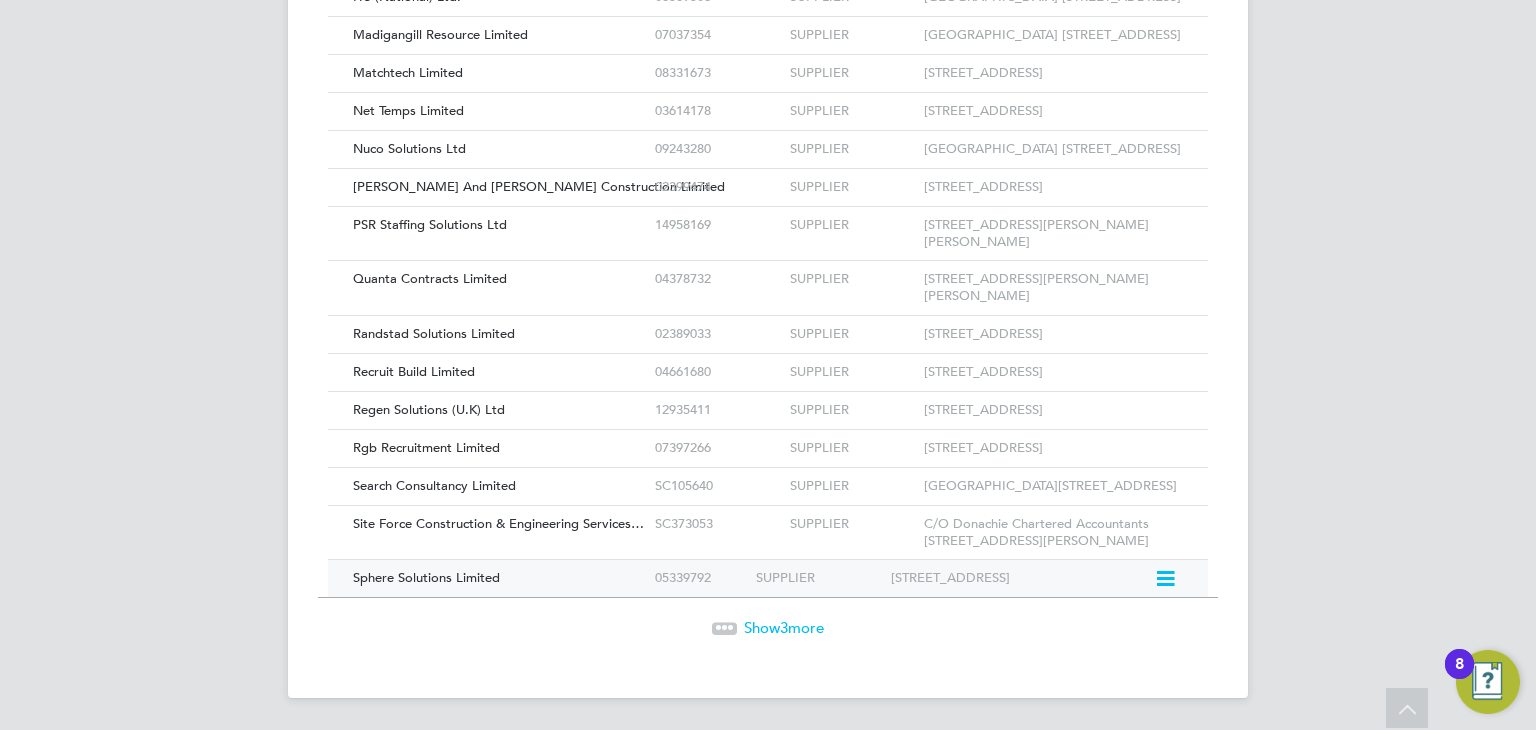 click on "Sphere Solutions Limited" 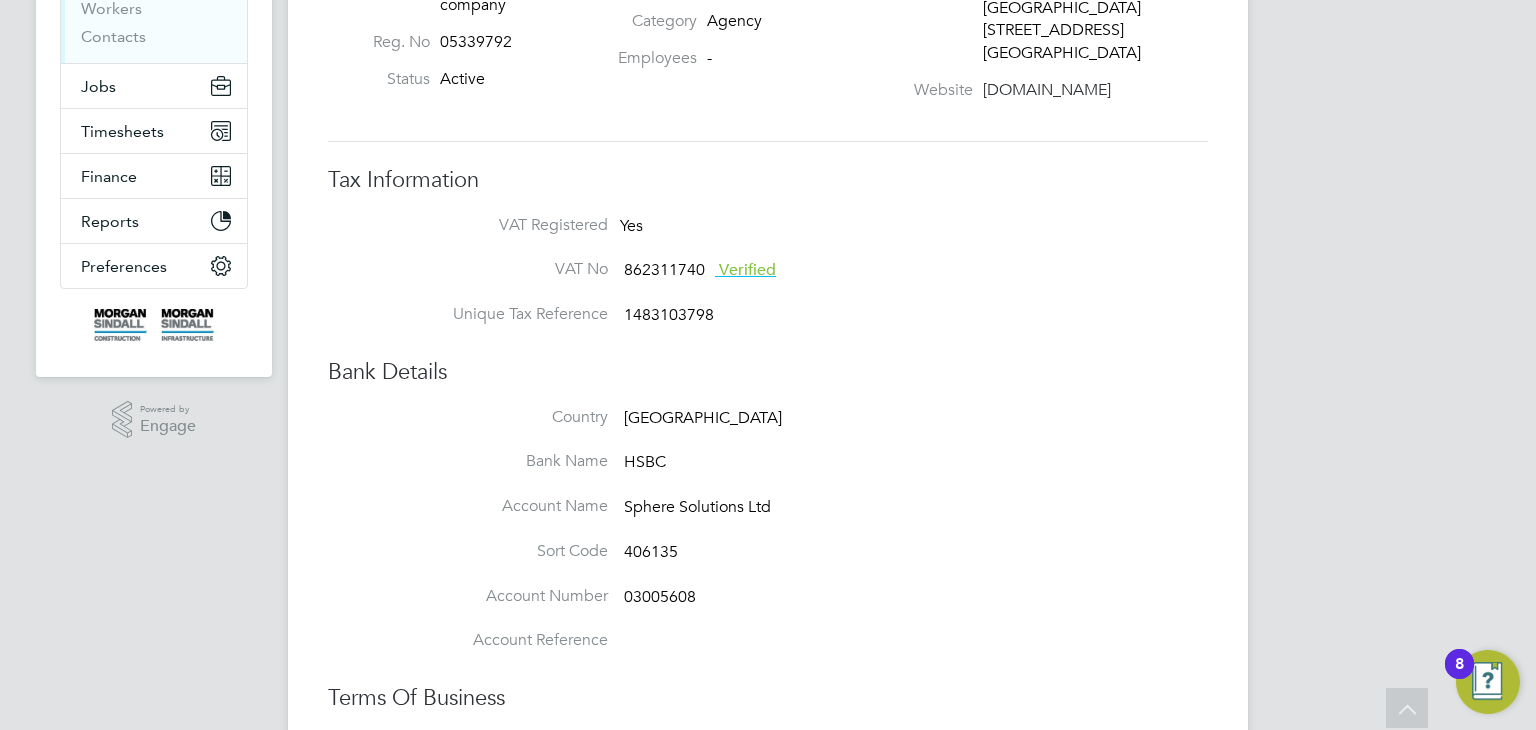 scroll, scrollTop: 0, scrollLeft: 0, axis: both 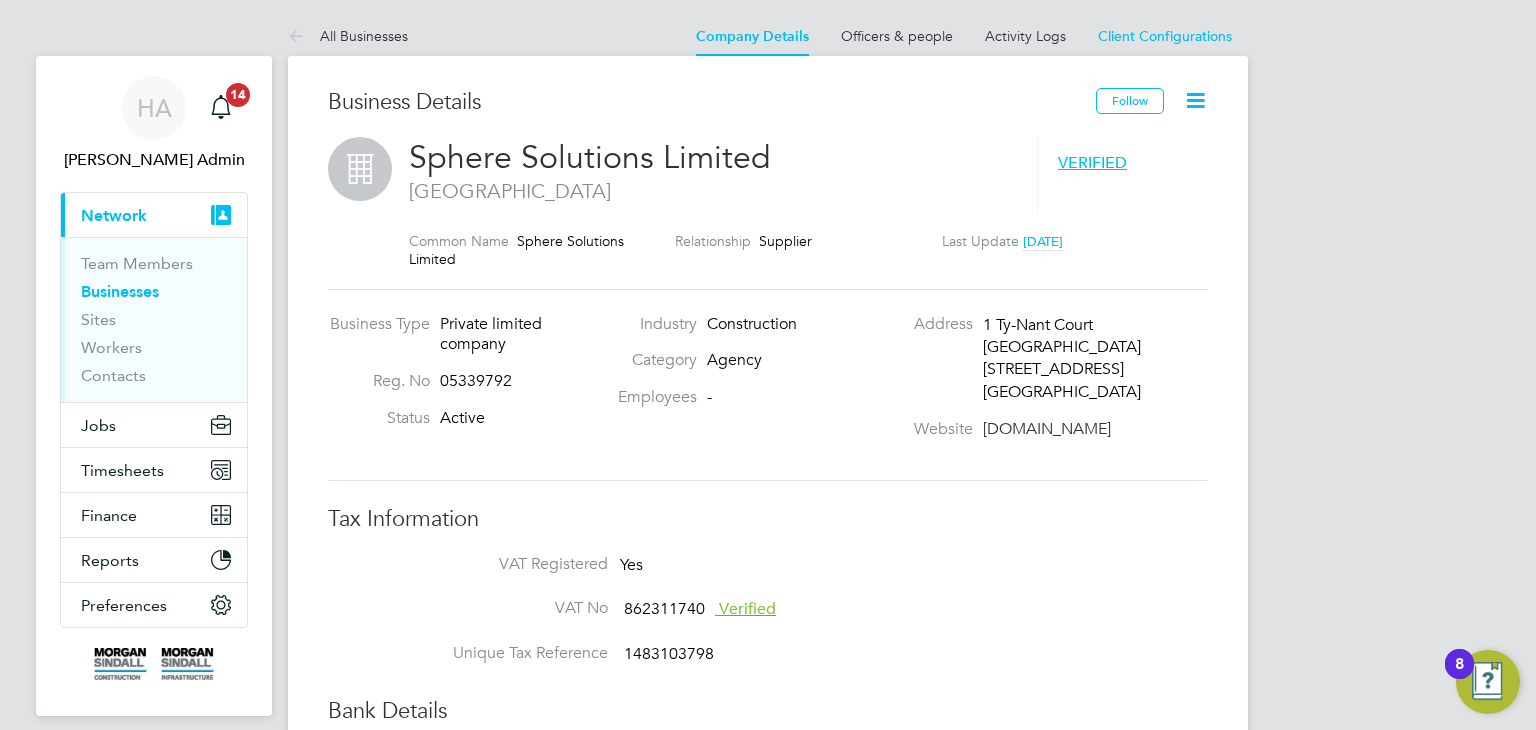 click 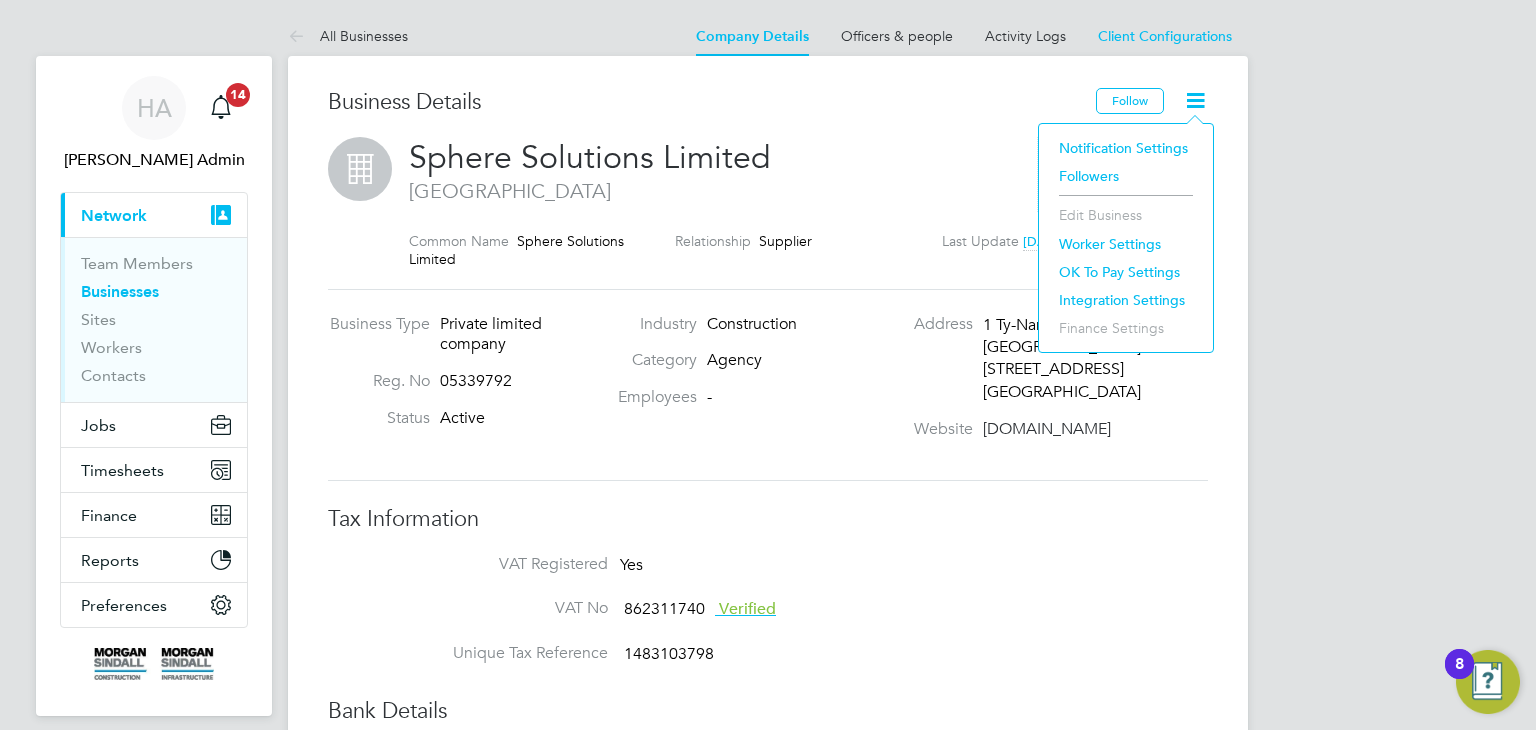 click on "Agency" 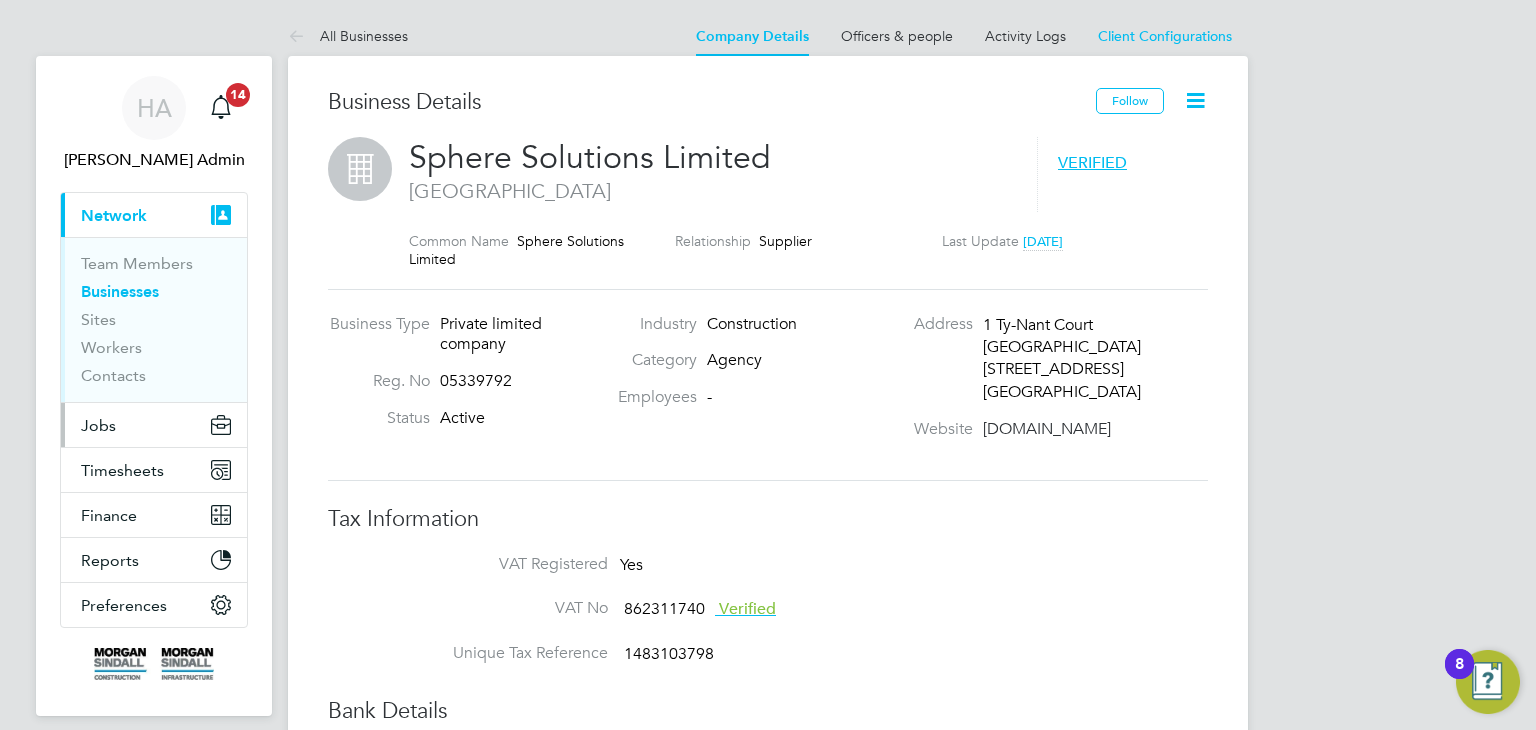 click on "Jobs" at bounding box center (98, 425) 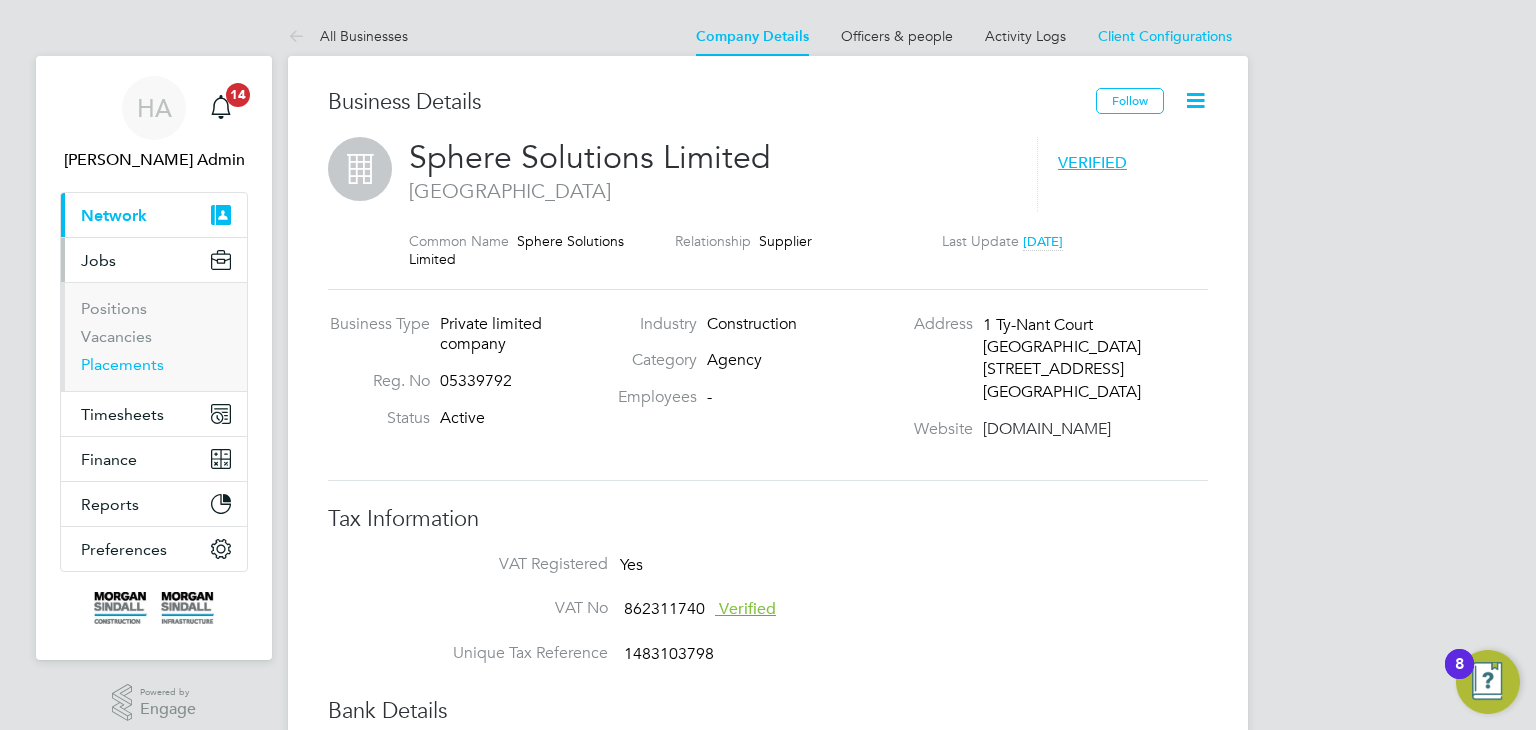 click on "Placements" at bounding box center (122, 364) 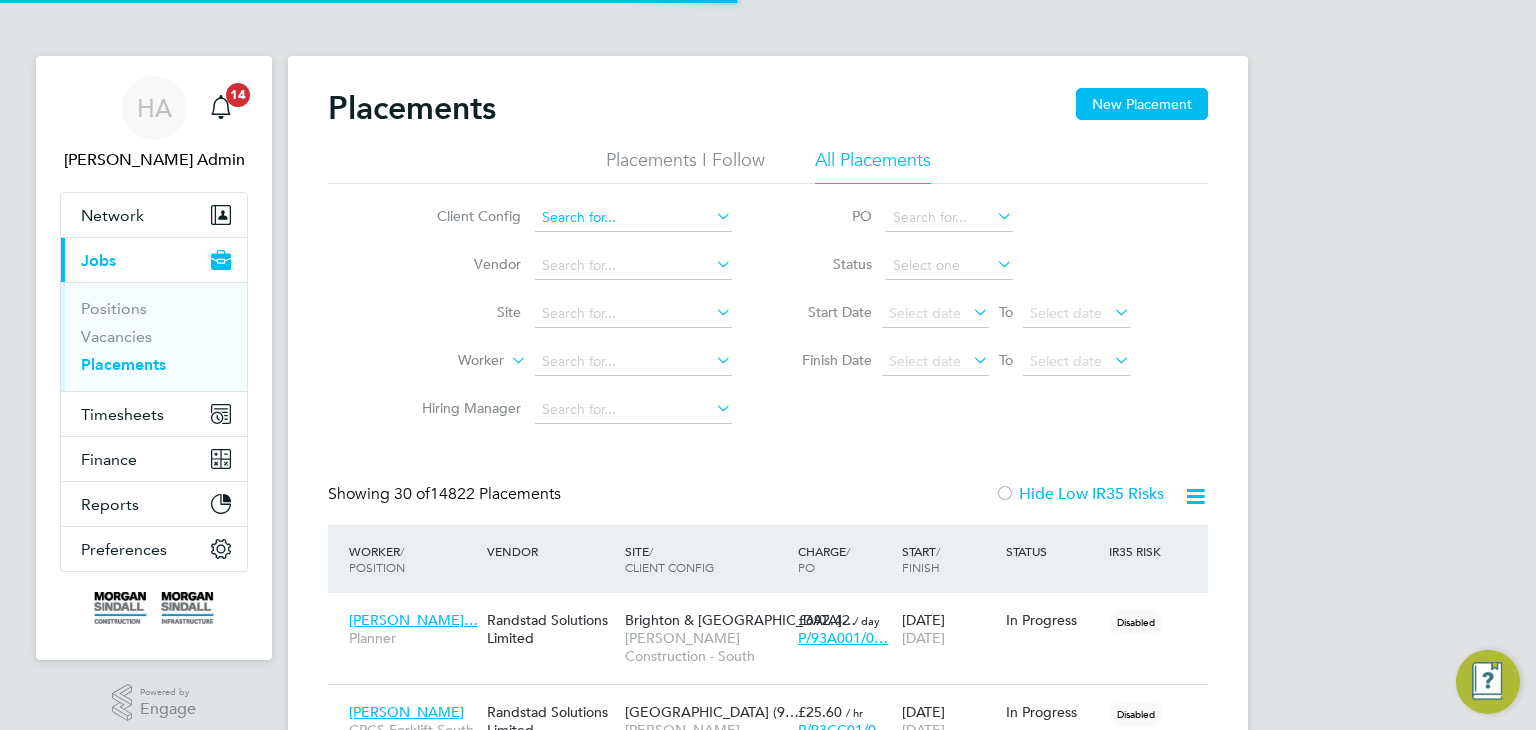 click 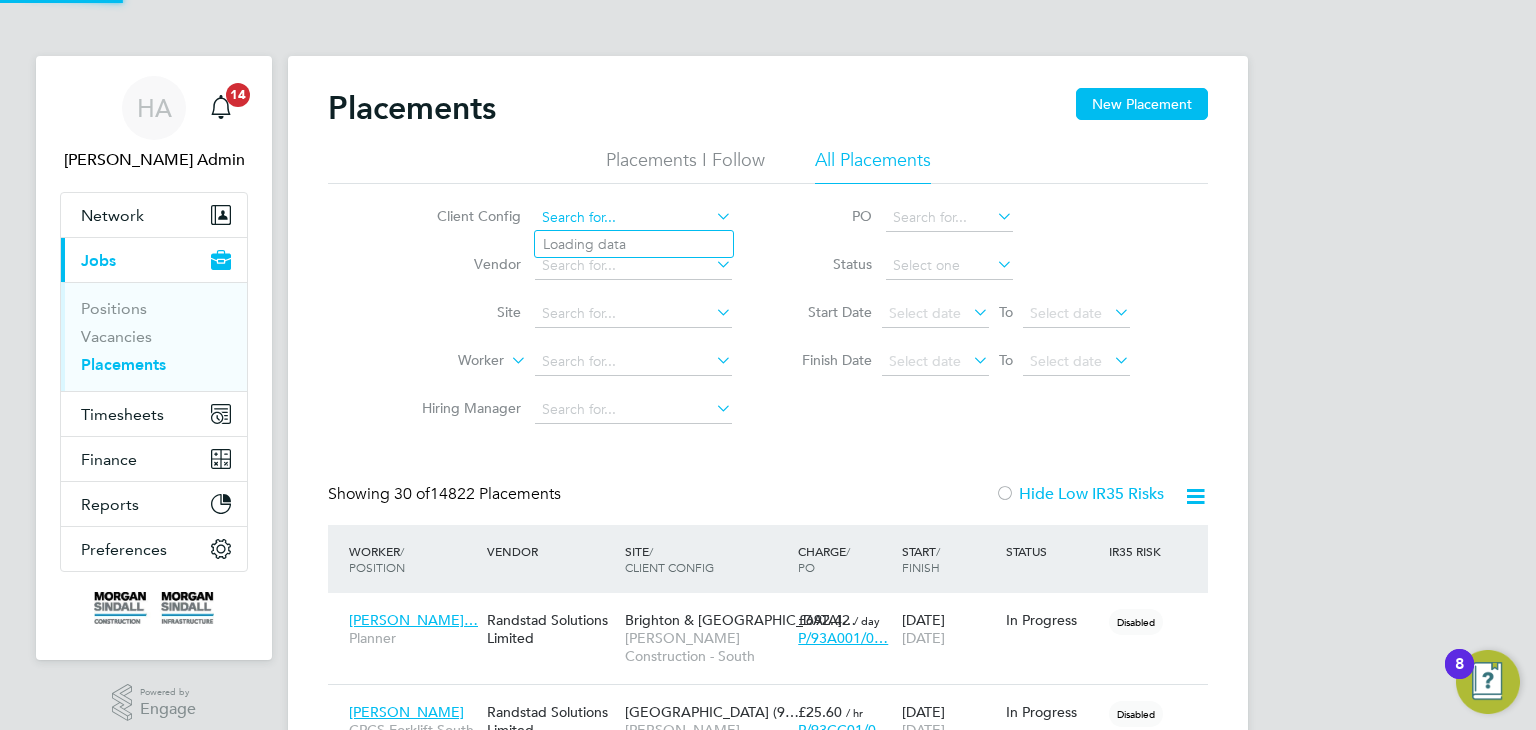 scroll, scrollTop: 9, scrollLeft: 9, axis: both 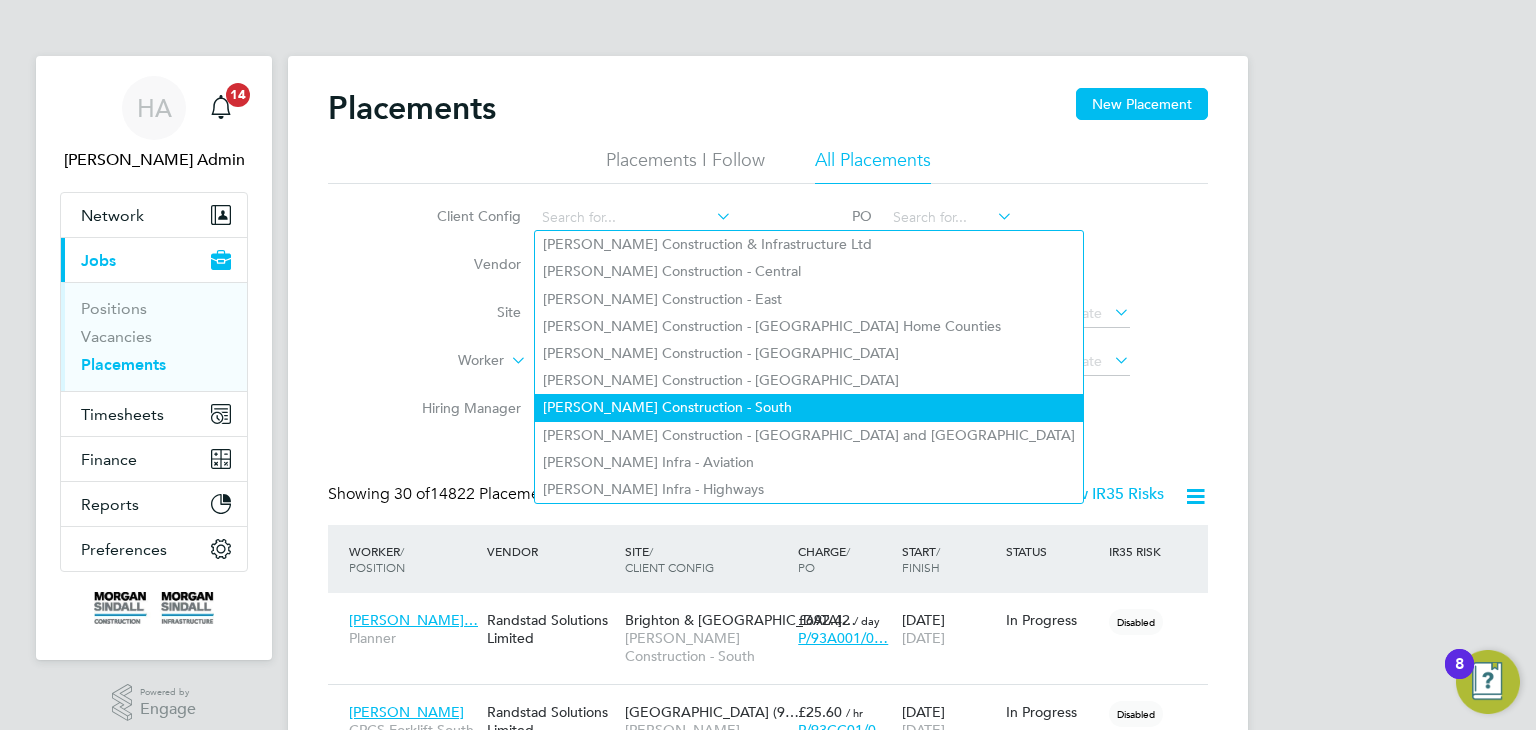 click on "[PERSON_NAME] Construction - South" 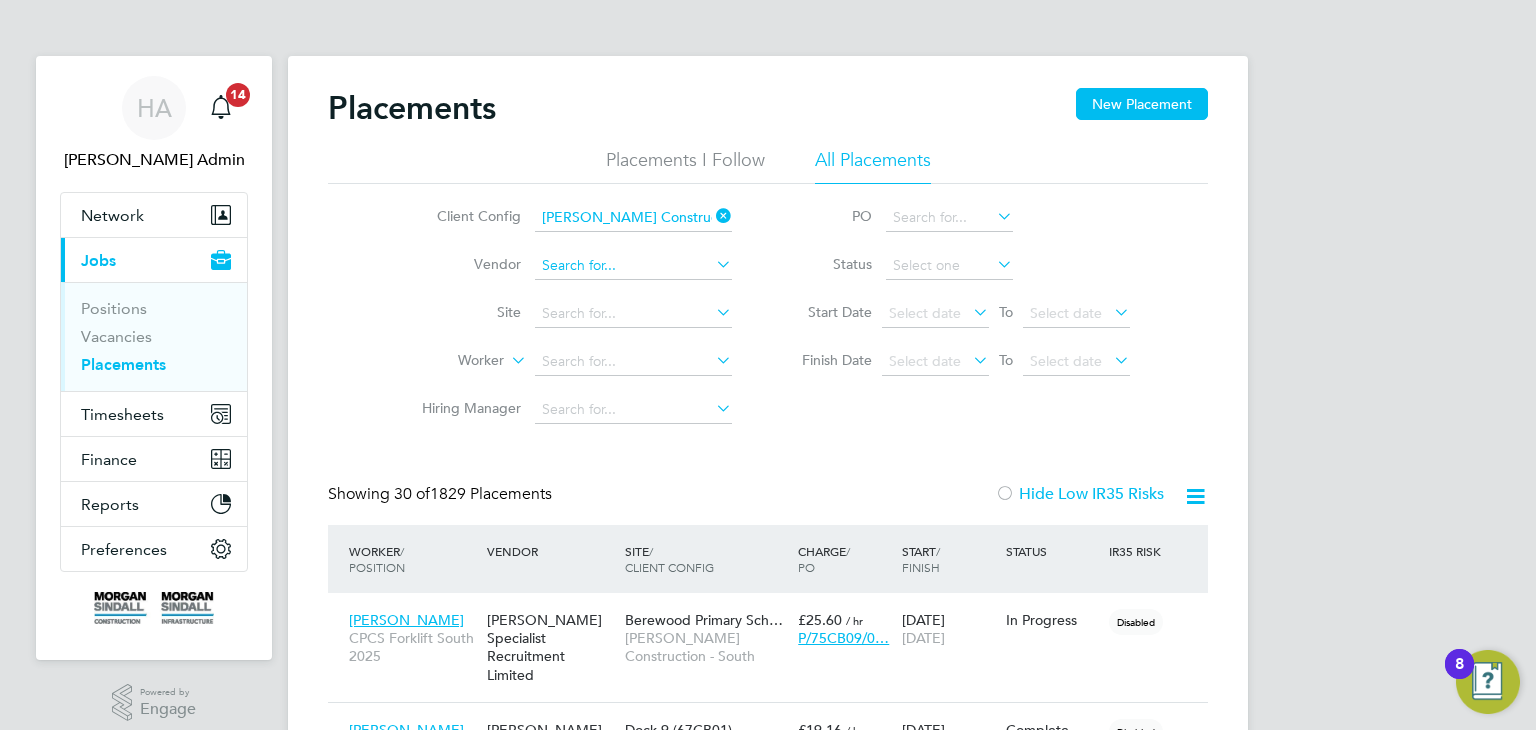 click 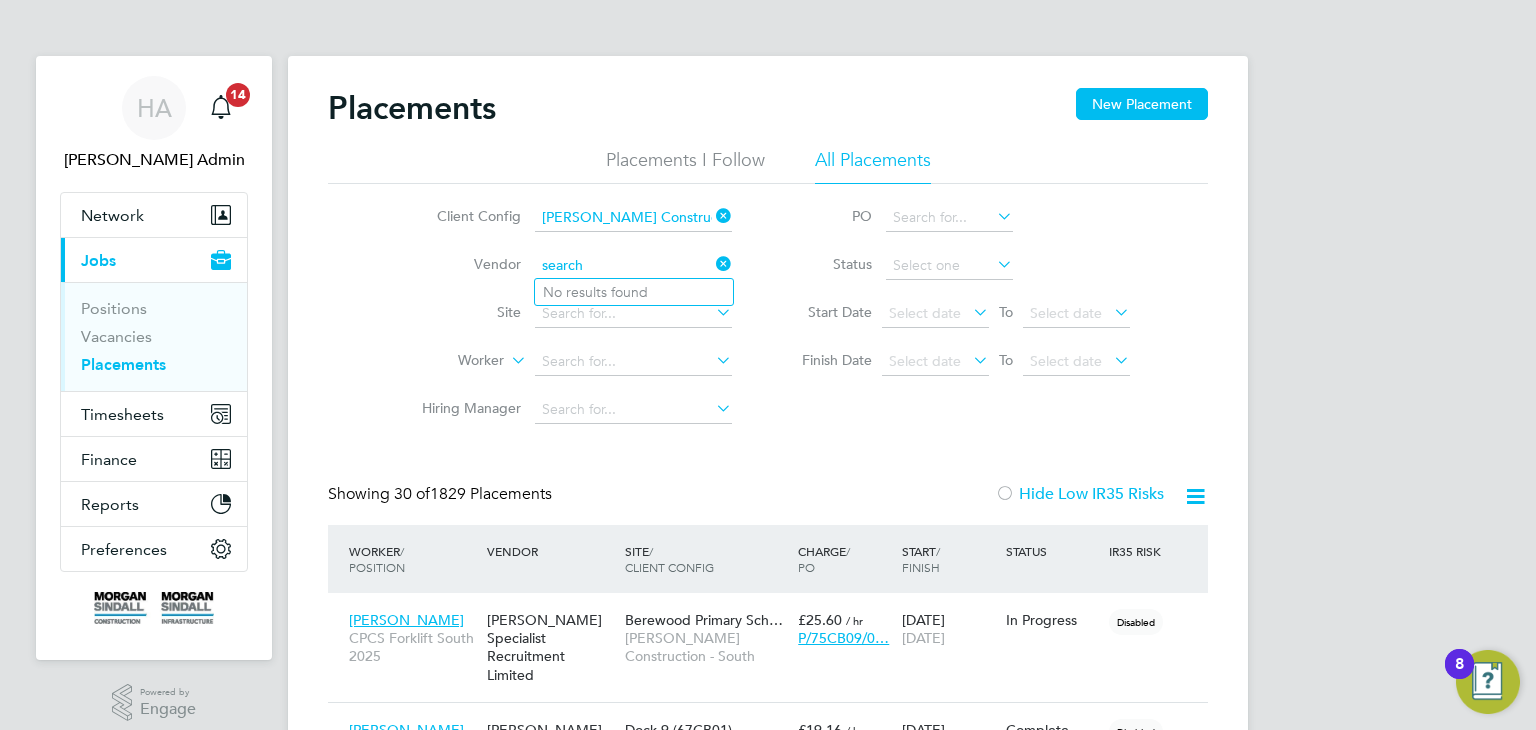 type on "search" 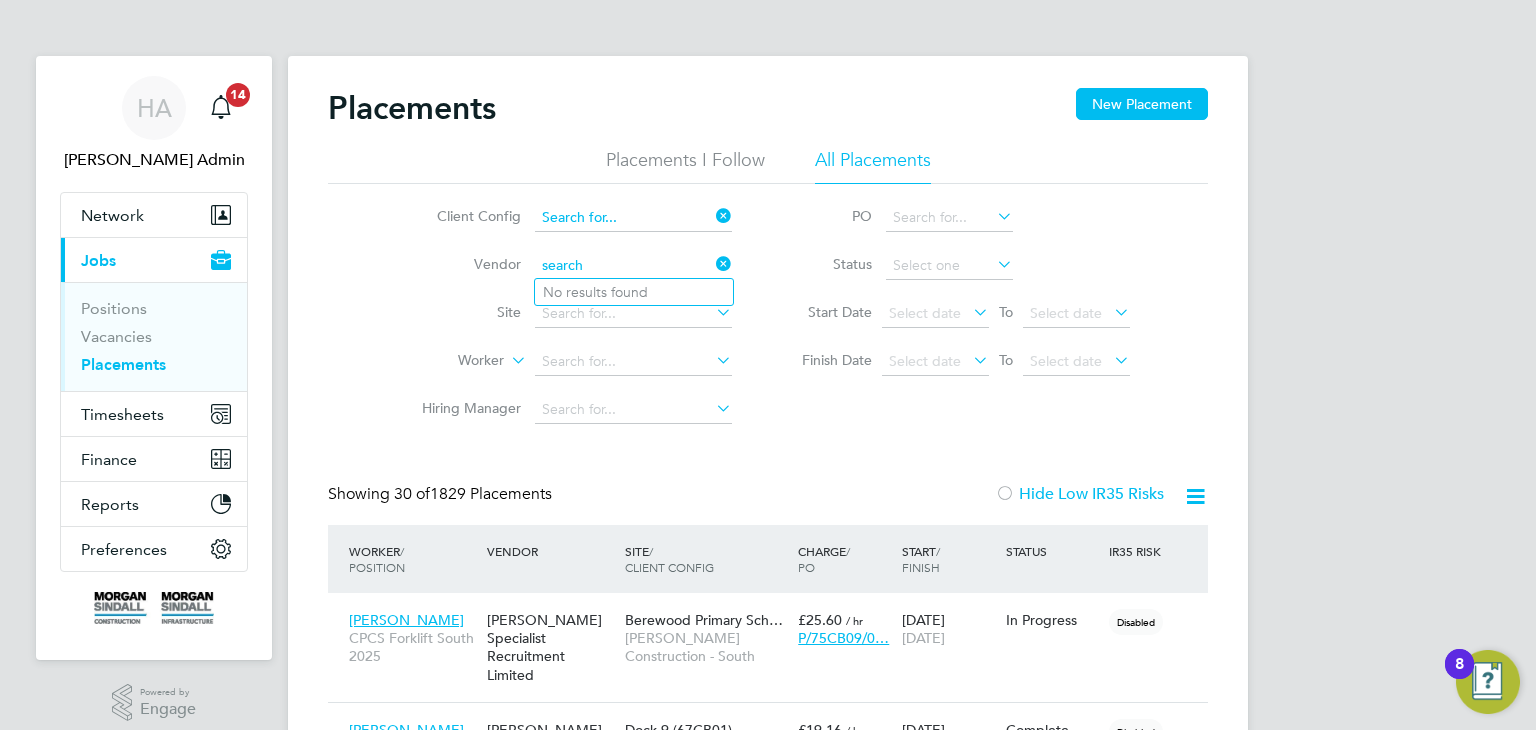 type 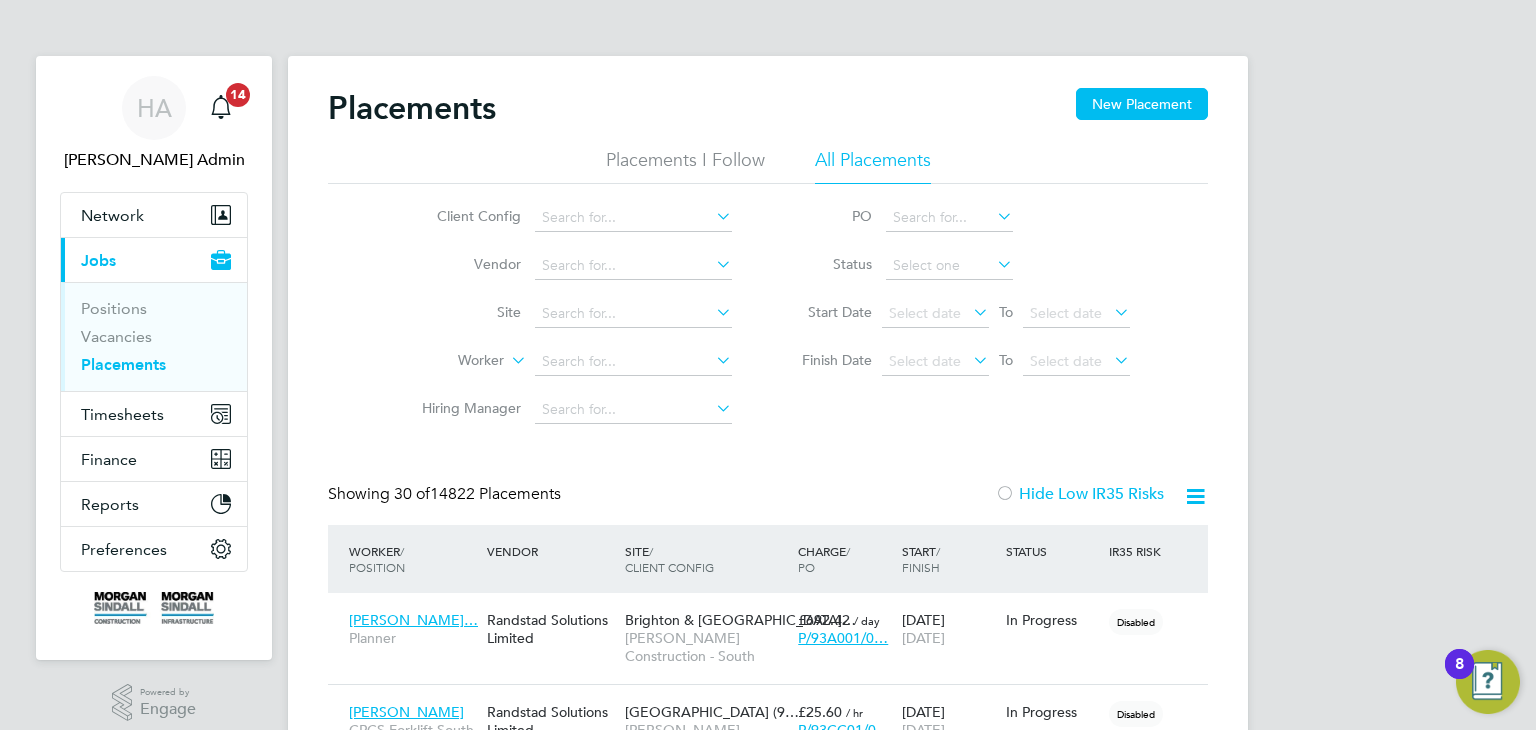 click on "[PERSON_NAME] Construction - Central" 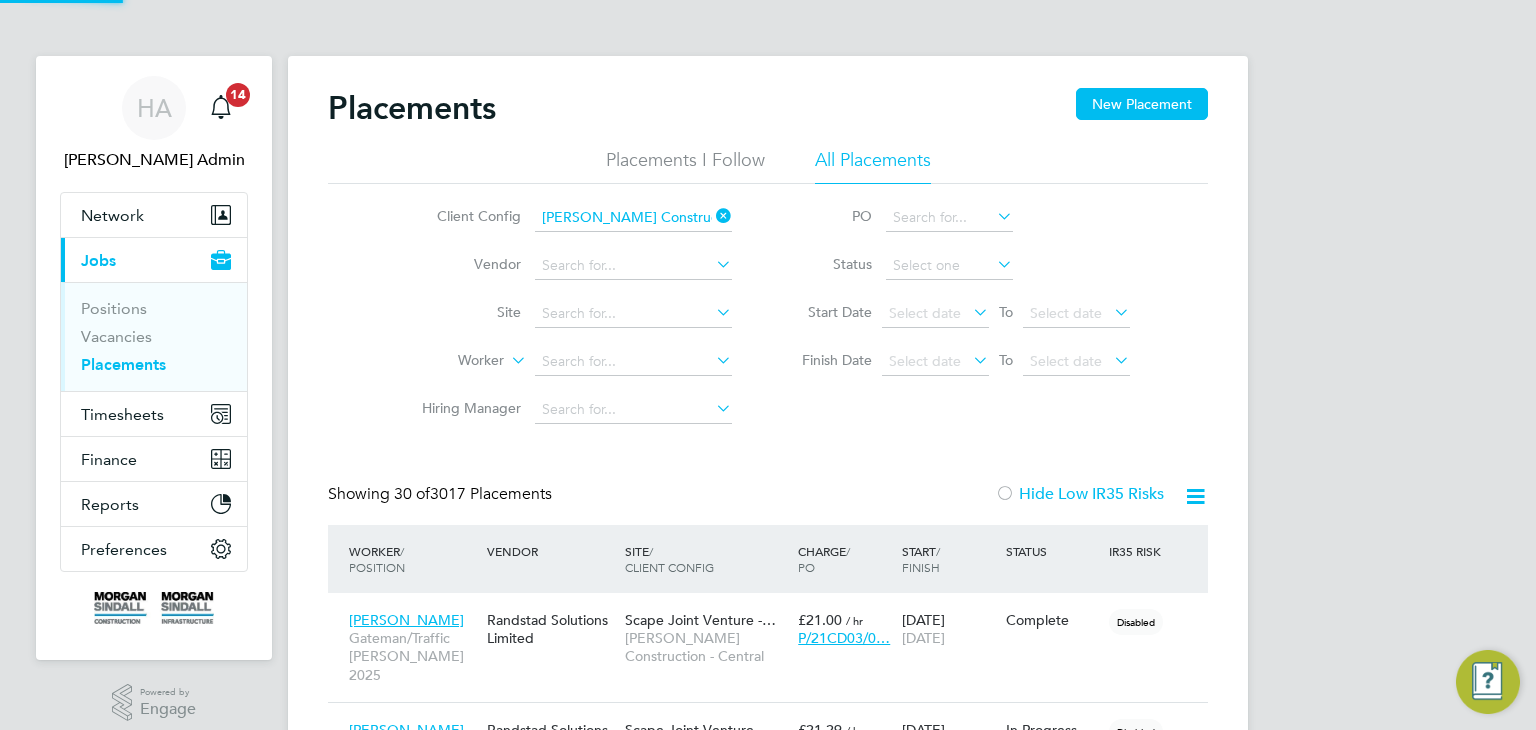 click 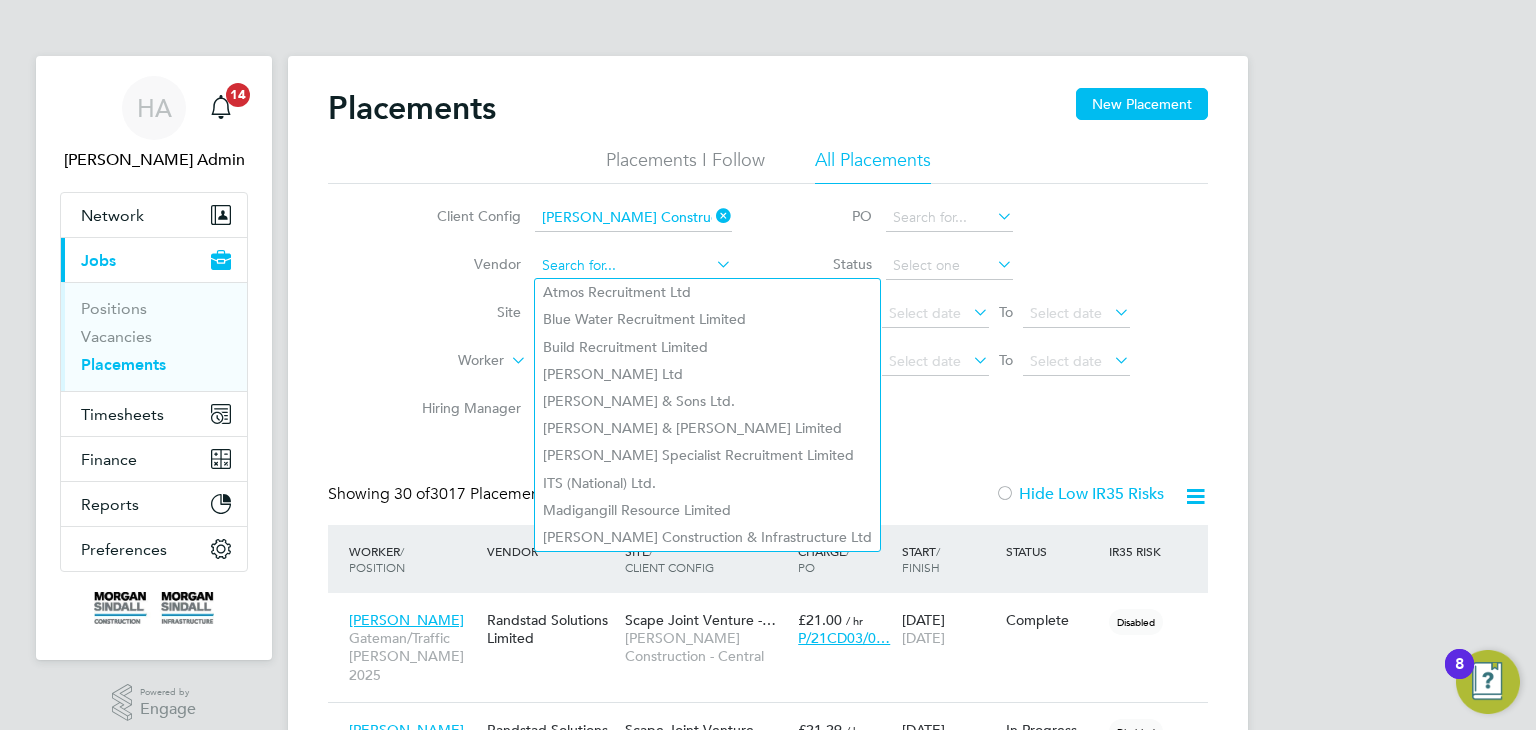 click 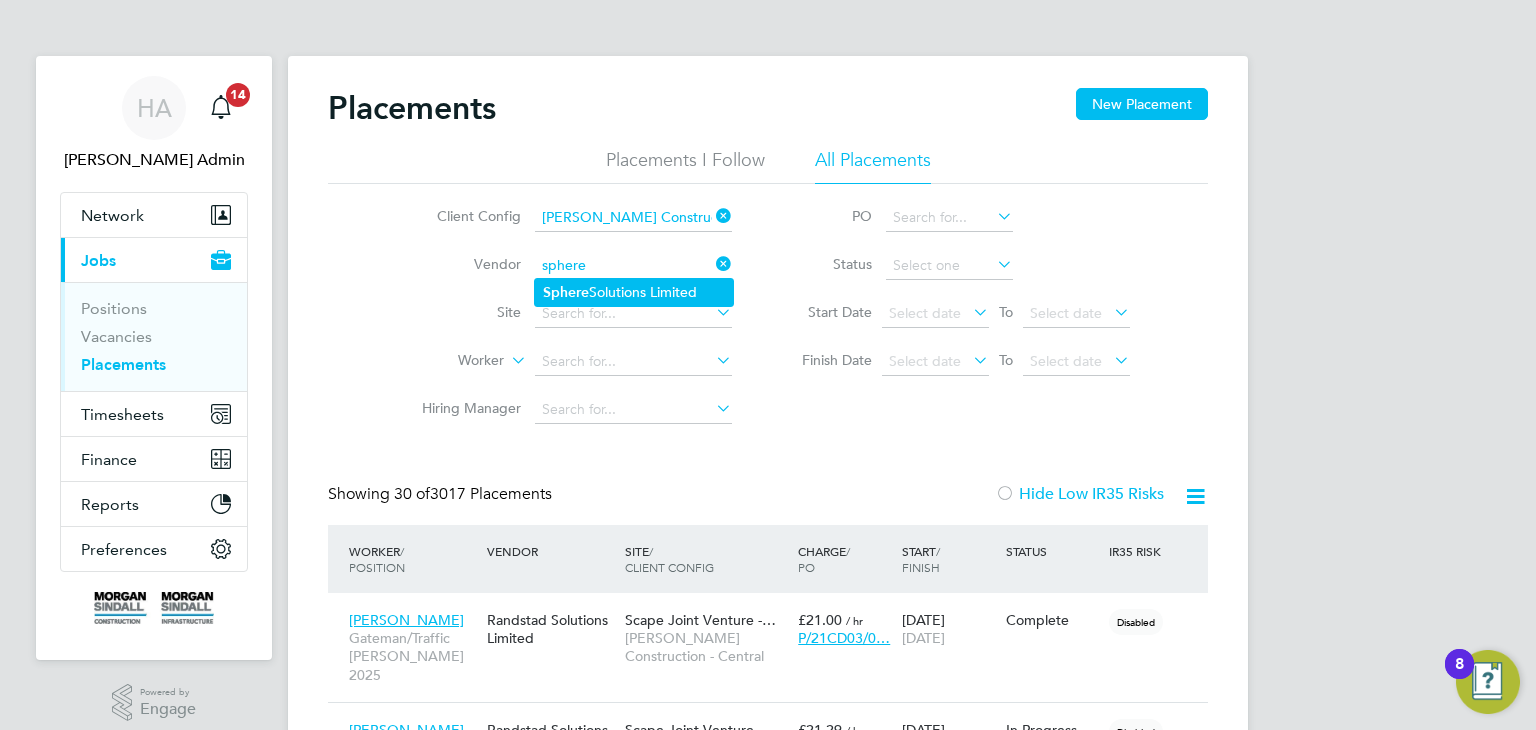 click on "Sphere  Solutions Limited" 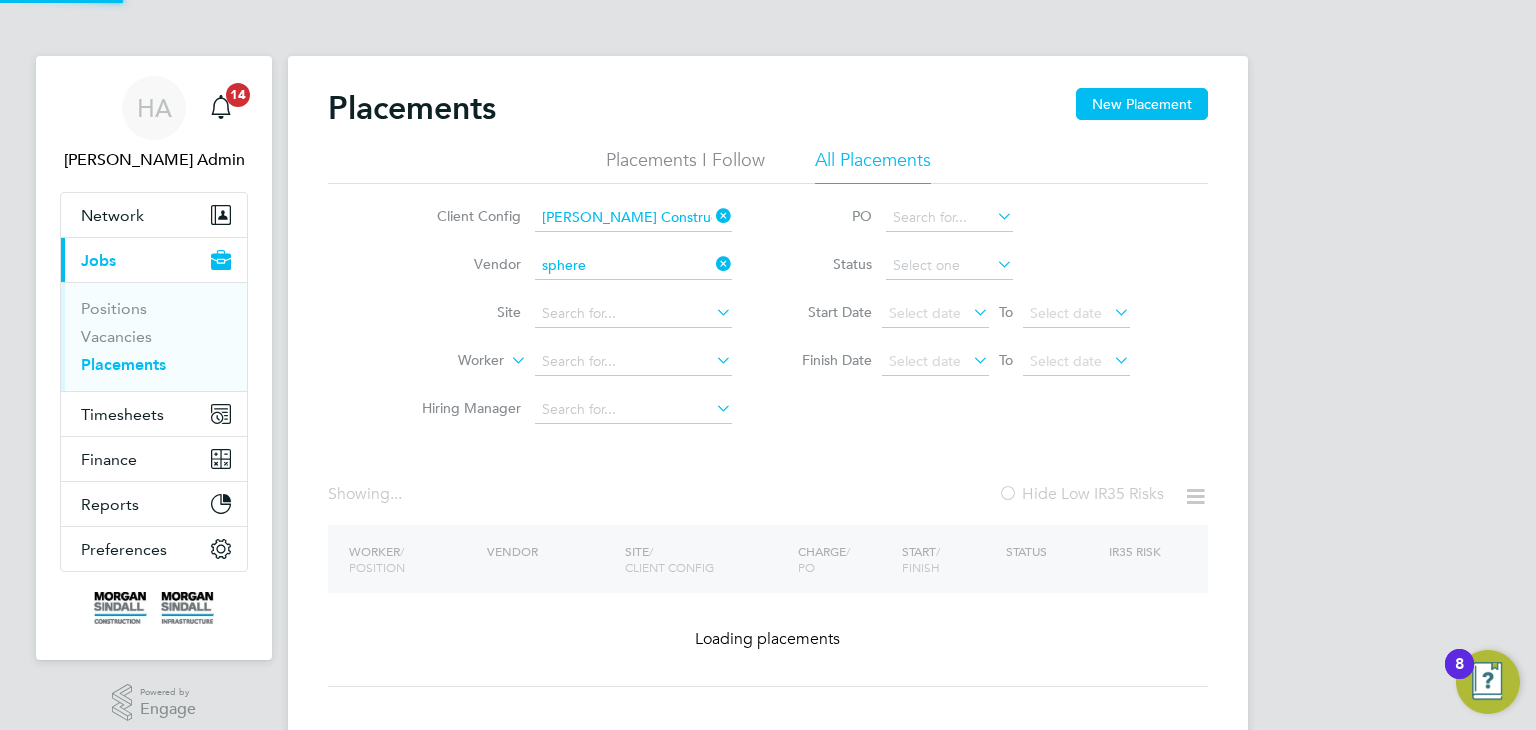 type on "Sphere Solutions Limited" 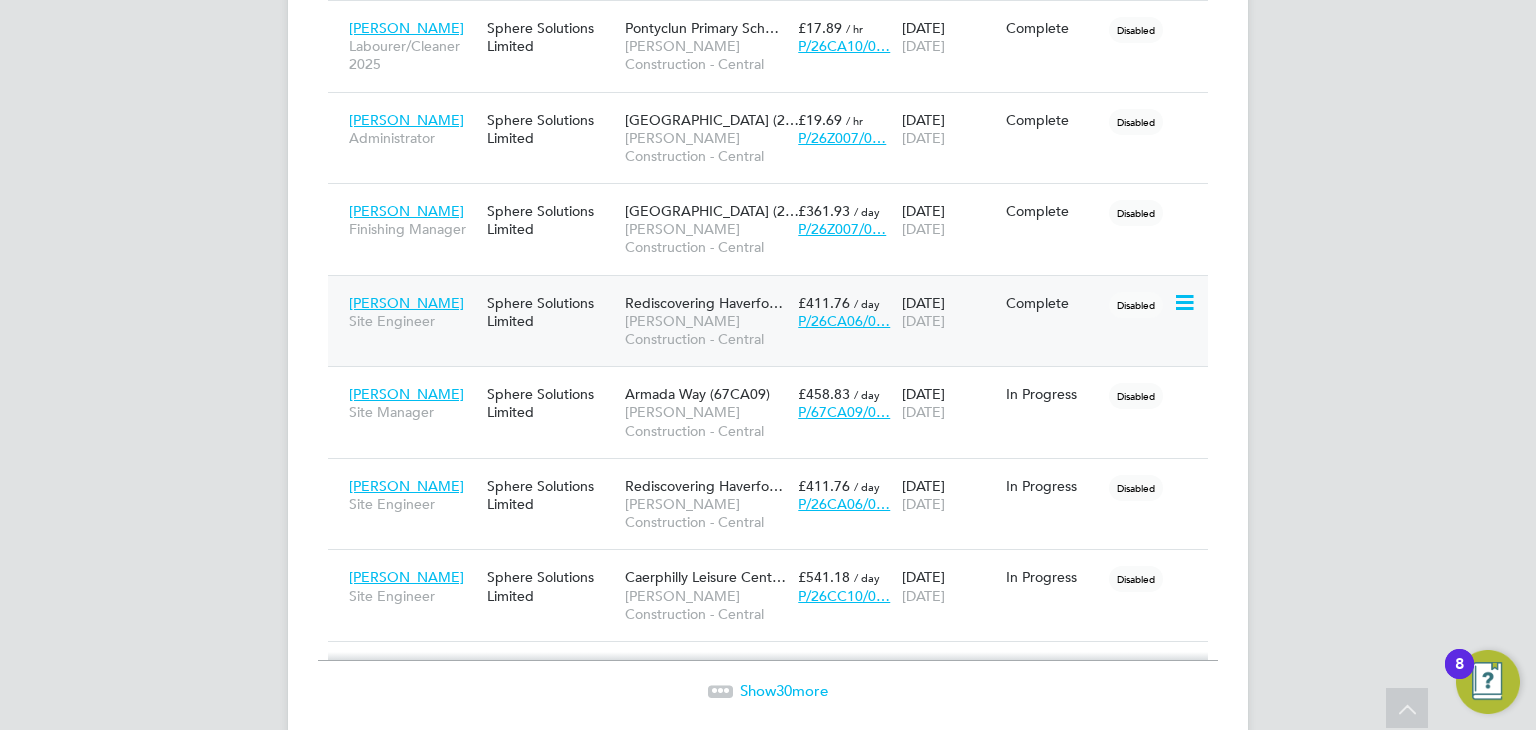 scroll, scrollTop: 2697, scrollLeft: 0, axis: vertical 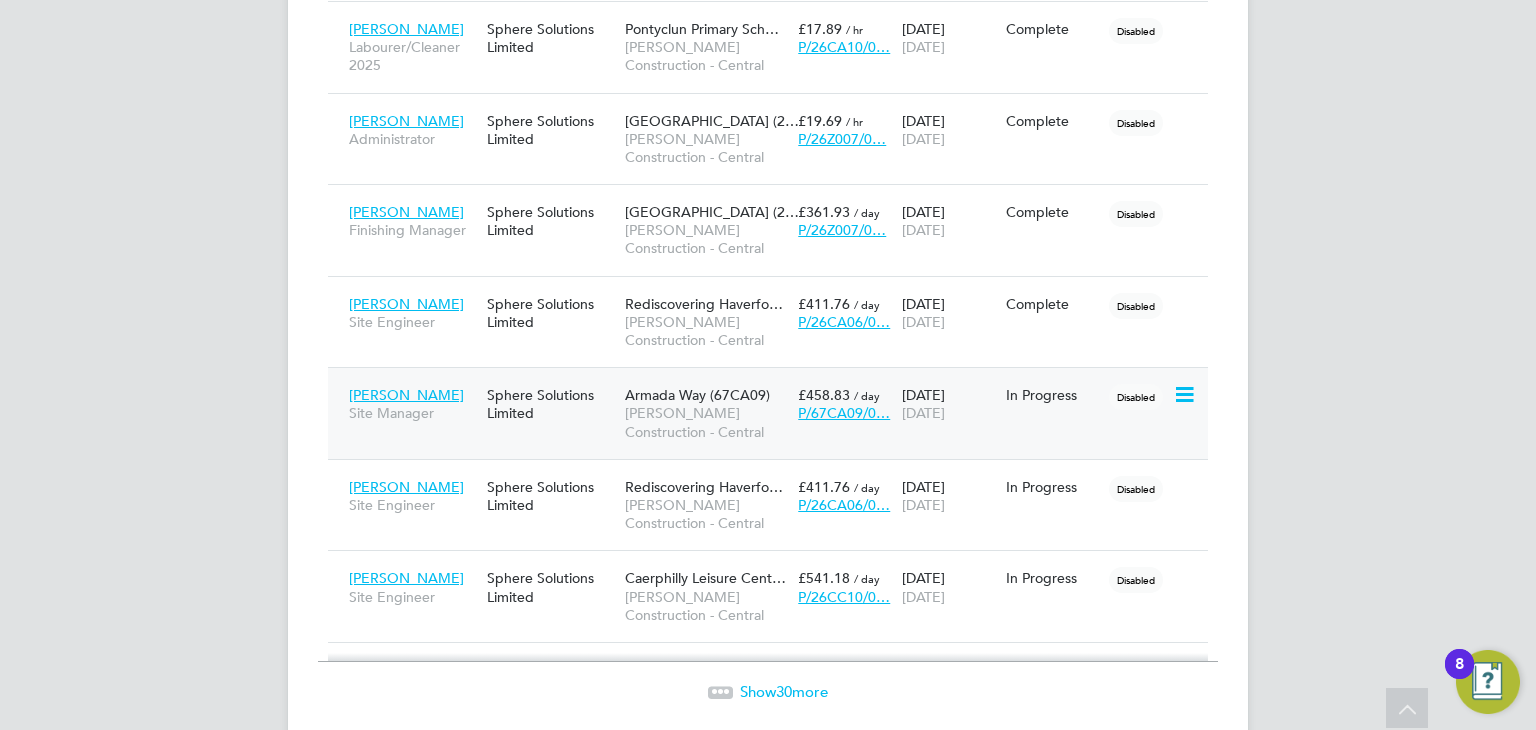 click on "[PERSON_NAME]" 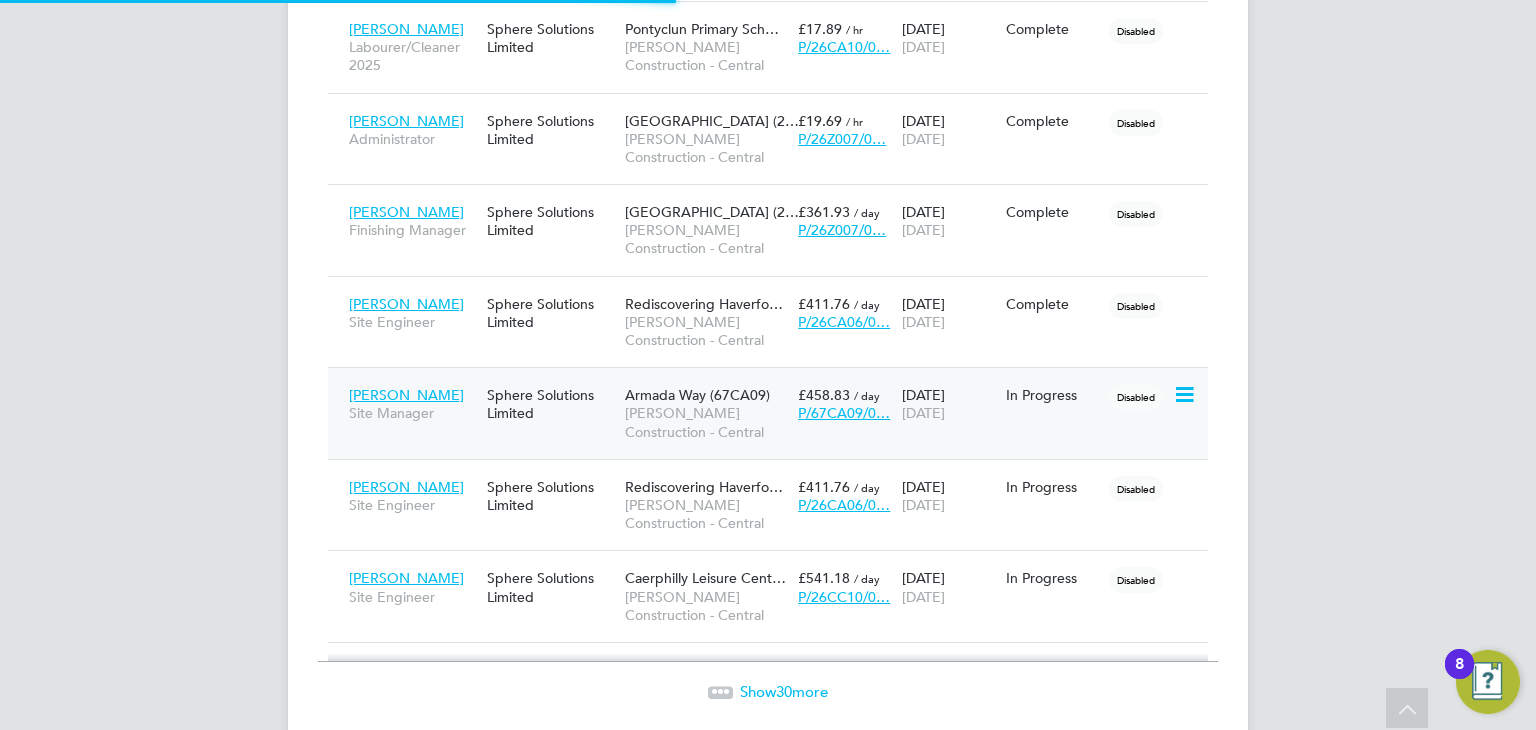 scroll, scrollTop: 10, scrollLeft: 10, axis: both 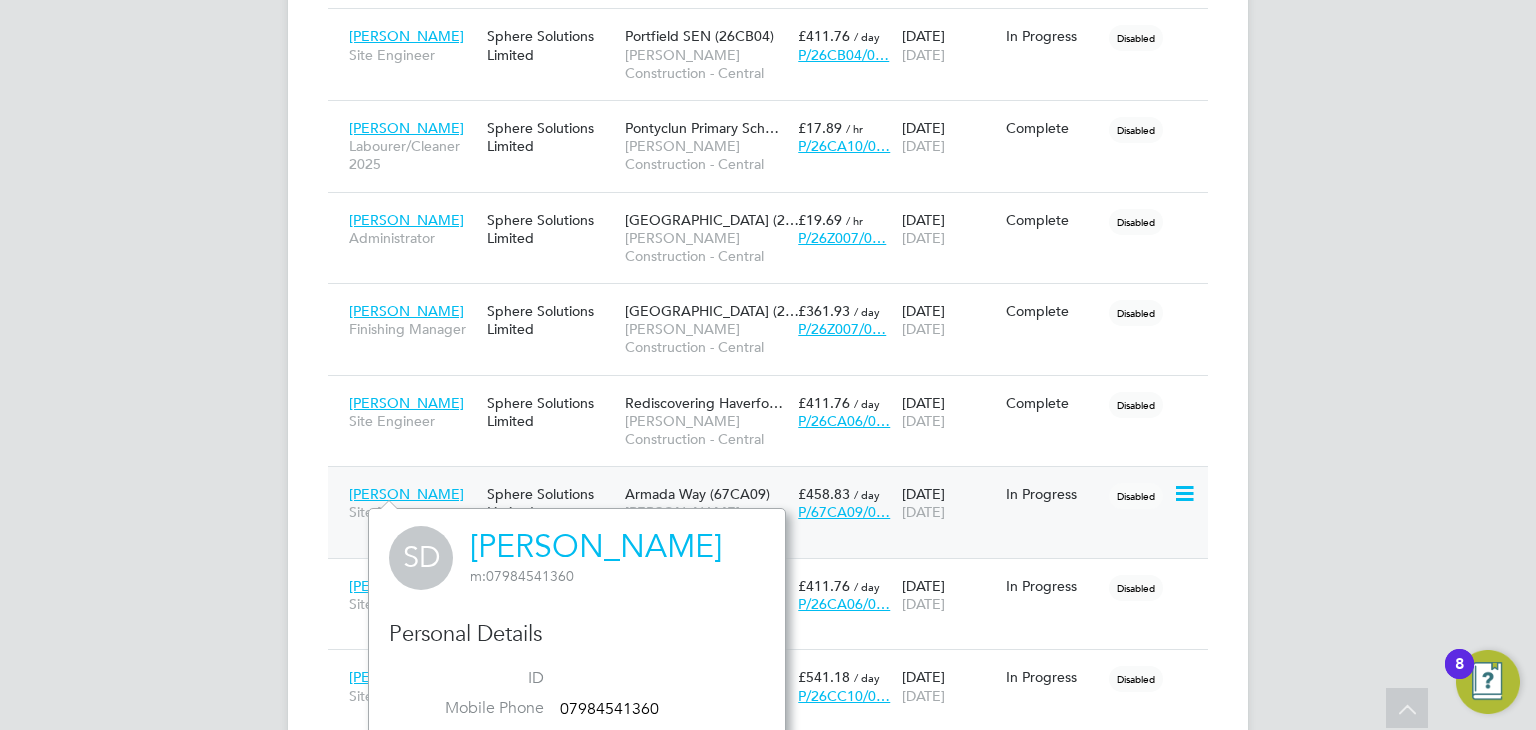 click on "Armada Way (67CA09)" 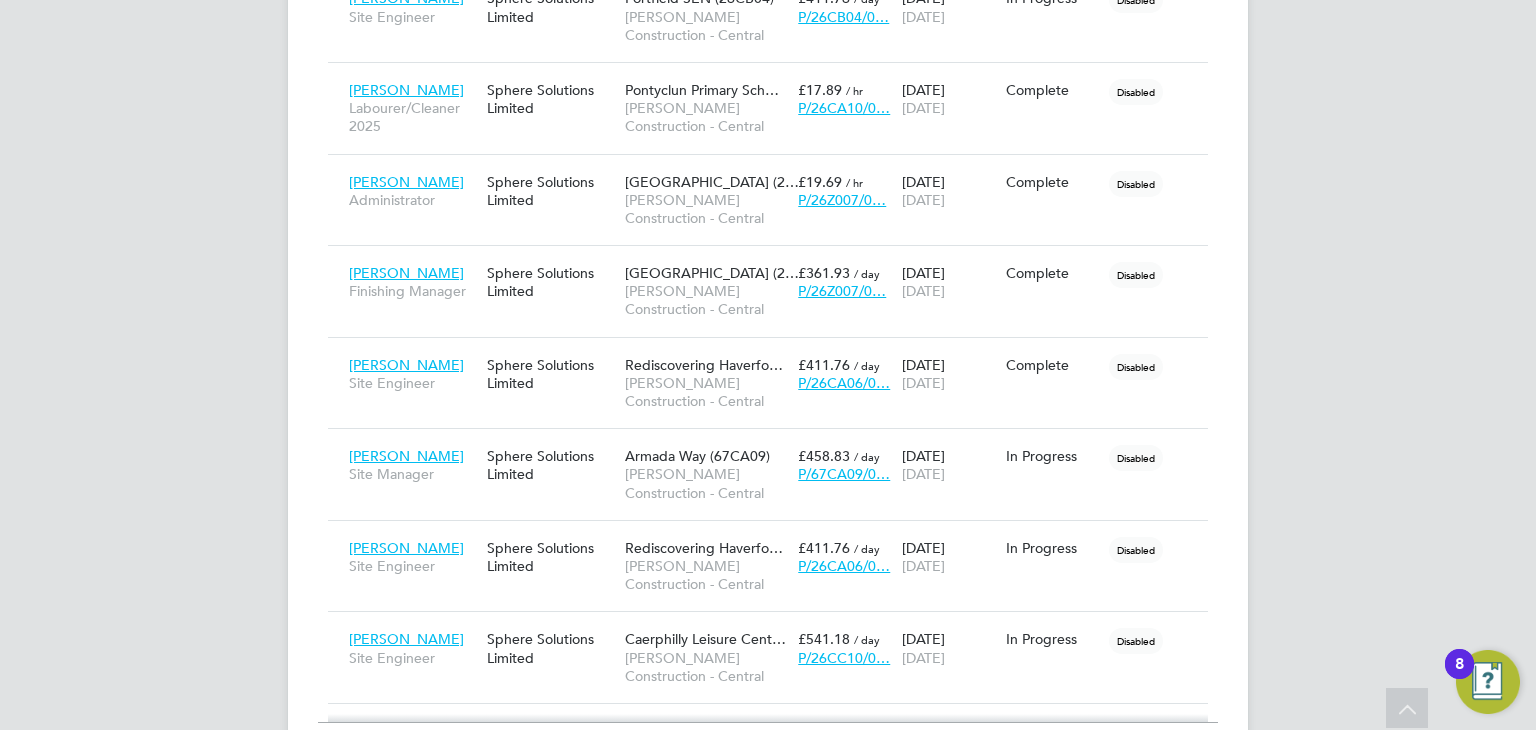 scroll, scrollTop: 2756, scrollLeft: 0, axis: vertical 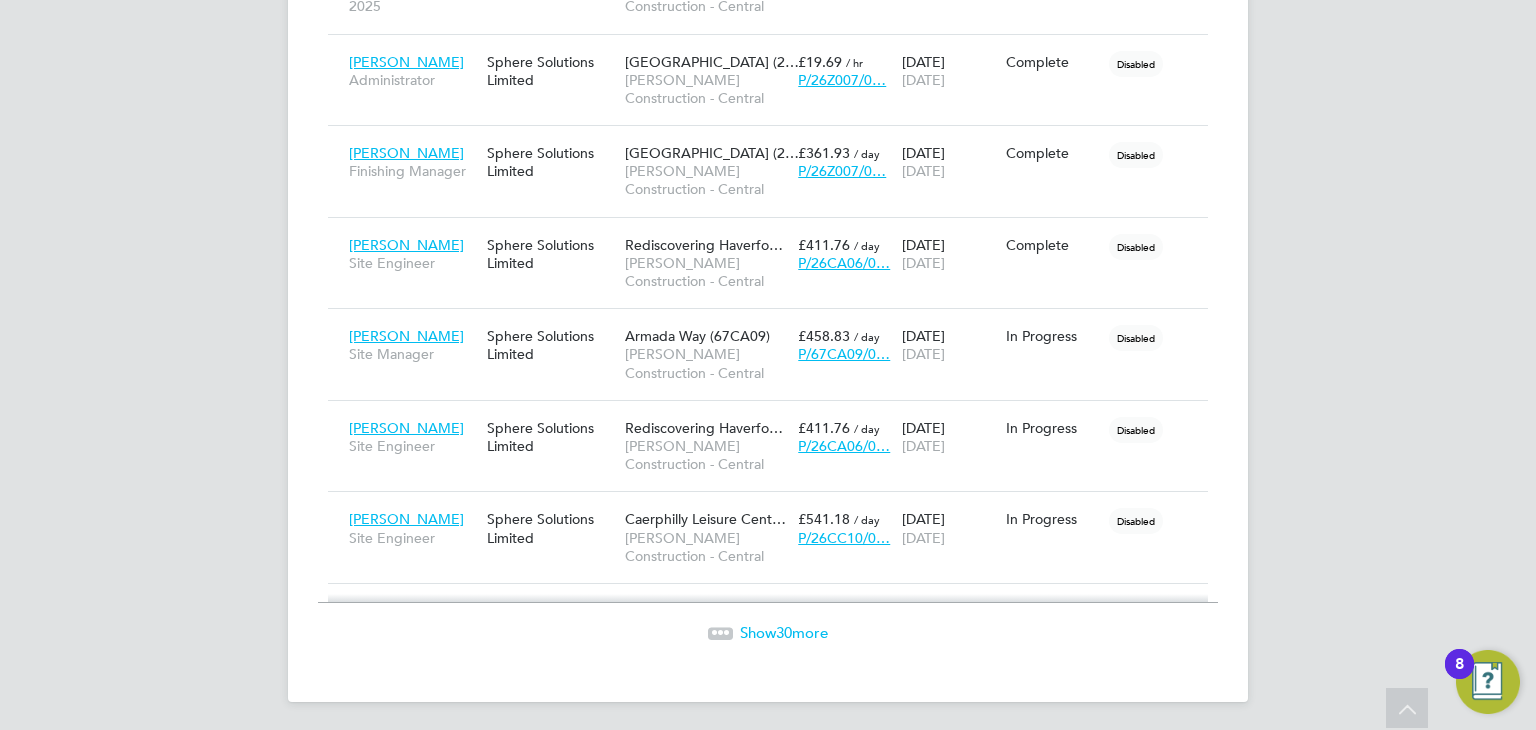 click on "30" 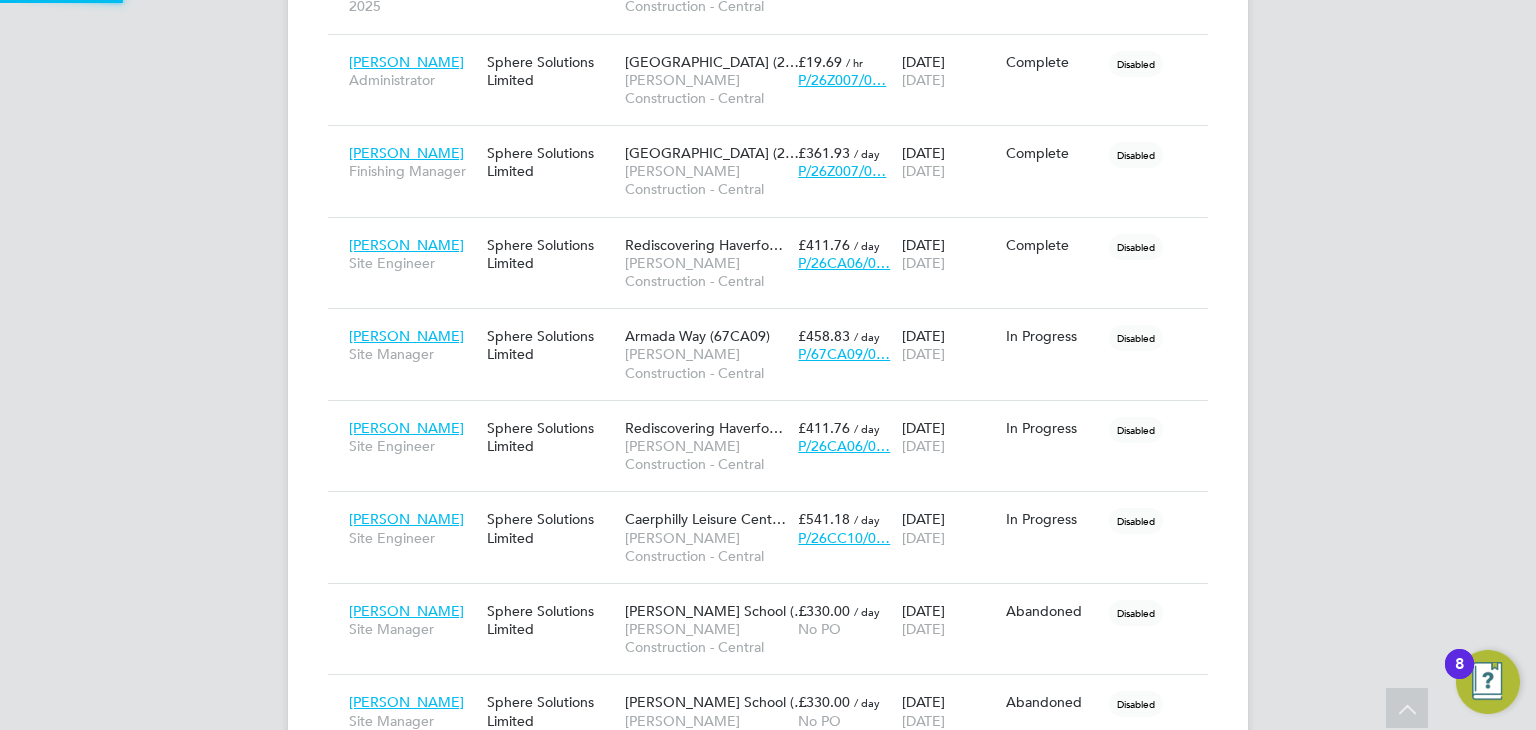 scroll, scrollTop: 2697, scrollLeft: 0, axis: vertical 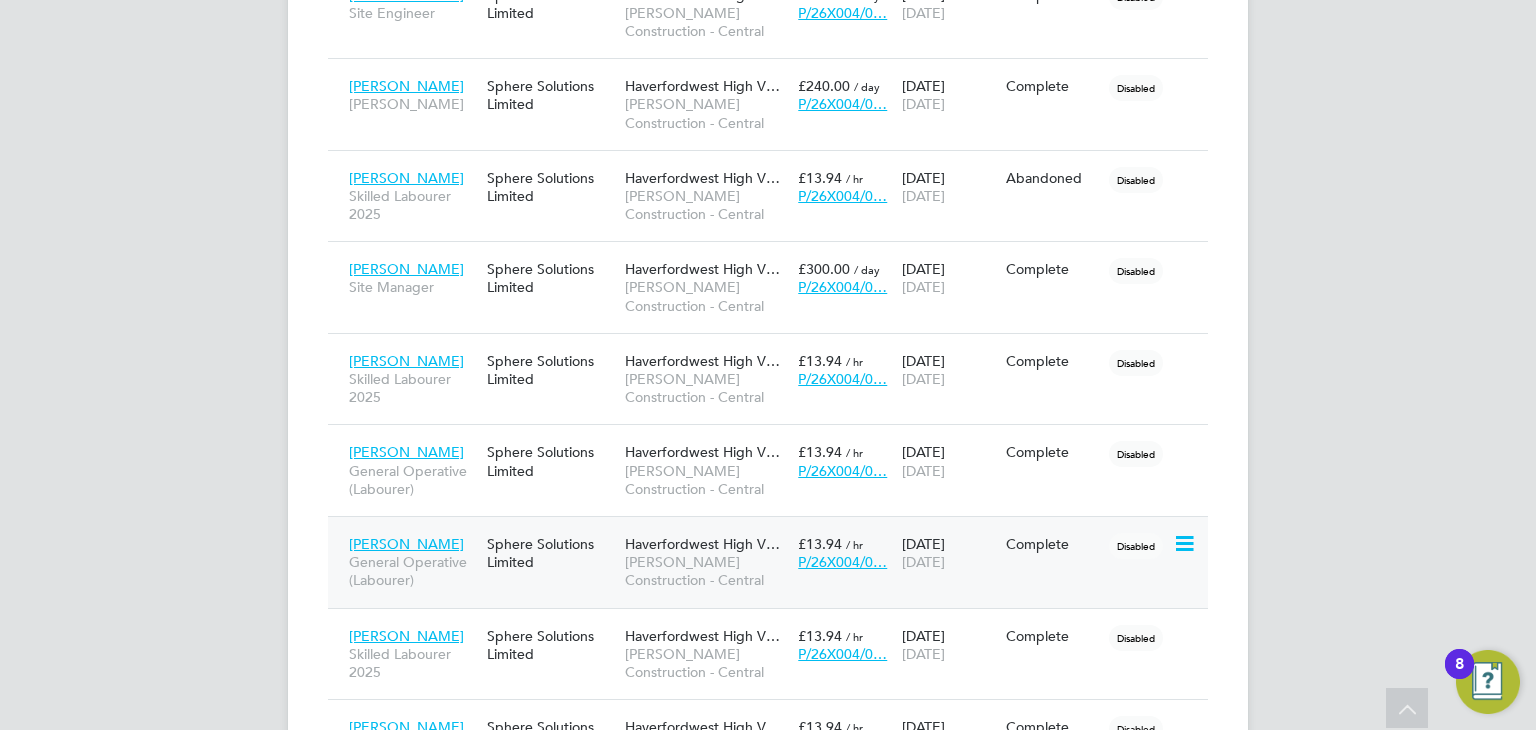click on "Complete" 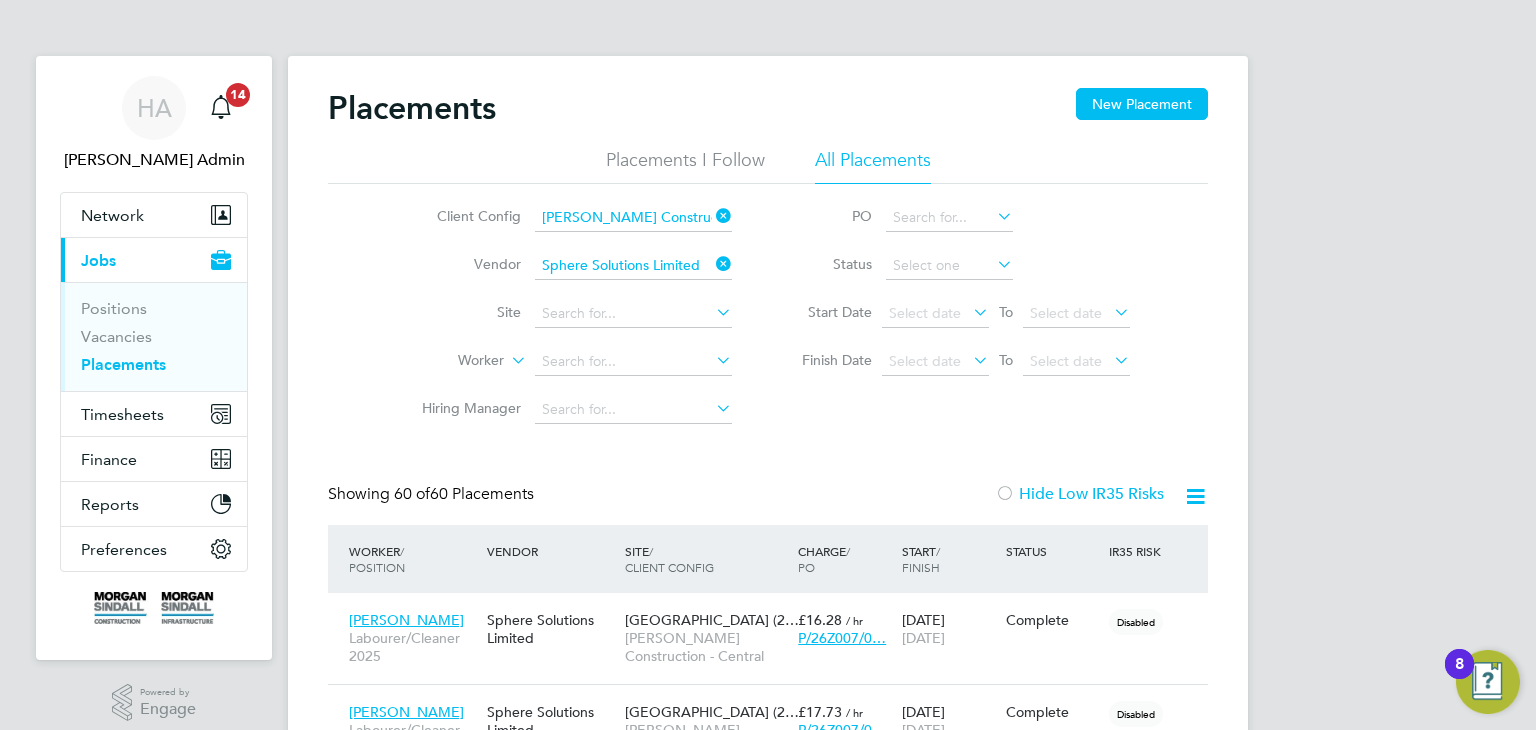 click on "HA   Hays Admin   Notifications
14   Applications:   Network
Team Members   Businesses   Sites   Workers   Contacts   Current page:   Jobs
Positions   Vacancies   Placements   Timesheets
Timesheets   Expenses   Finance
Invoices & Credit Notes   Statements   Payments   Contract POs   Reports
CIS Reports   Report Downloads   Preferences
My Business   Branding   Notifications   VMS Configurations   Activity Logs
.st0{fill:#C0C1C2;}
Powered by Engage Placements New Placement Placements I Follow All Placements Client Config   Morgan Sindall Construction - Central Vendor   Sphere Solutions Limited   Site     Worker     Hiring Manager   PO   Status   Start Date
Select date
To
Select date
Finish Date
Select date To" at bounding box center (768, 3107) 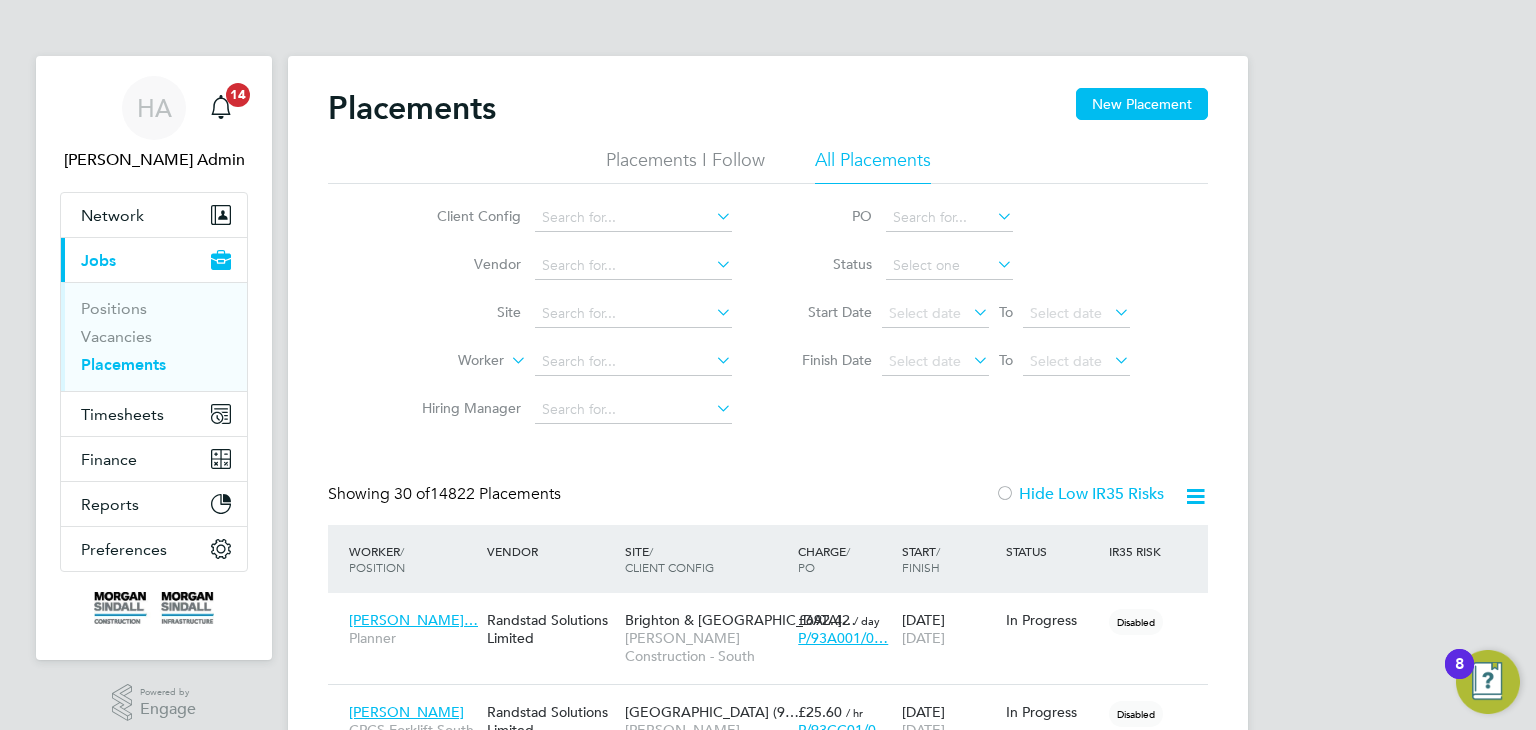 click 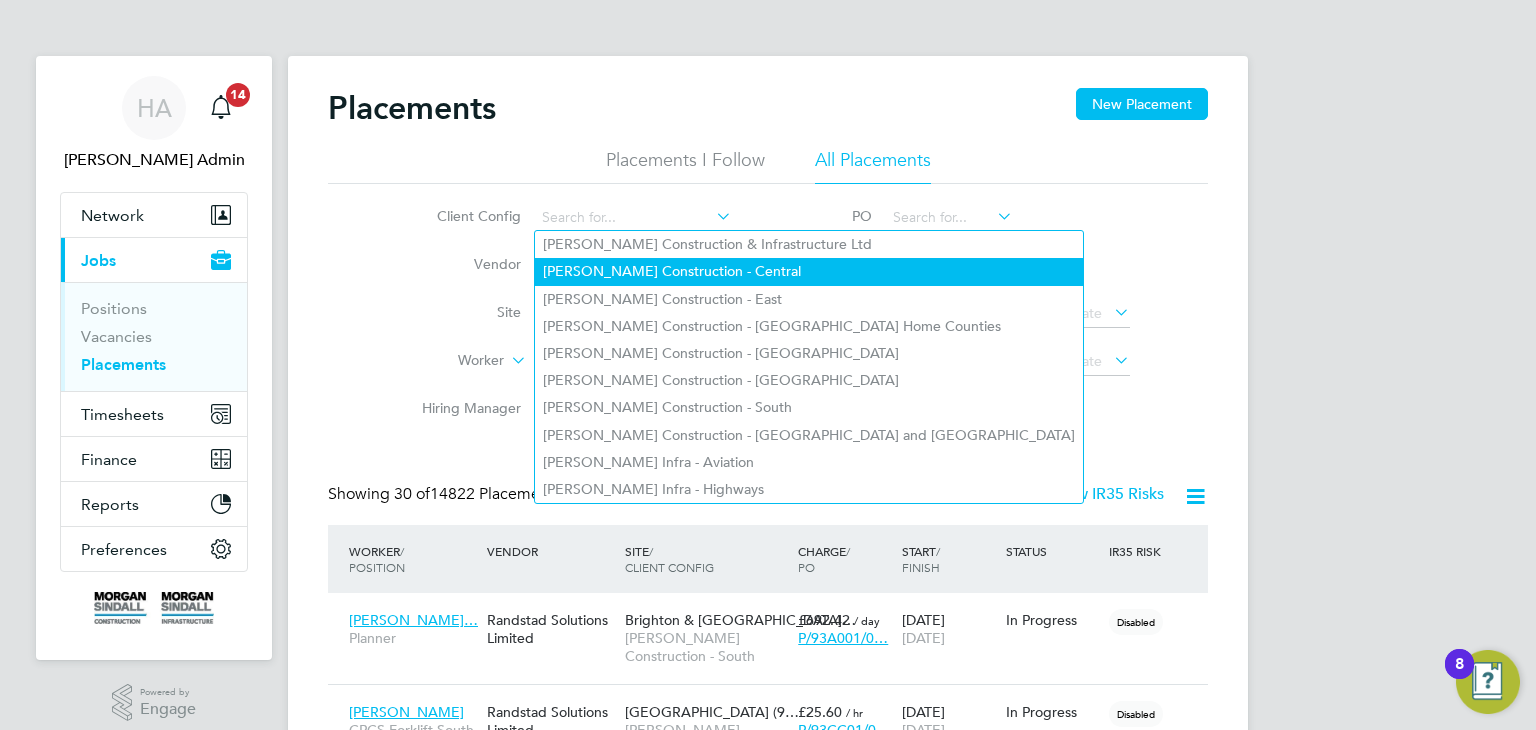 click on "[PERSON_NAME] Construction - Central" 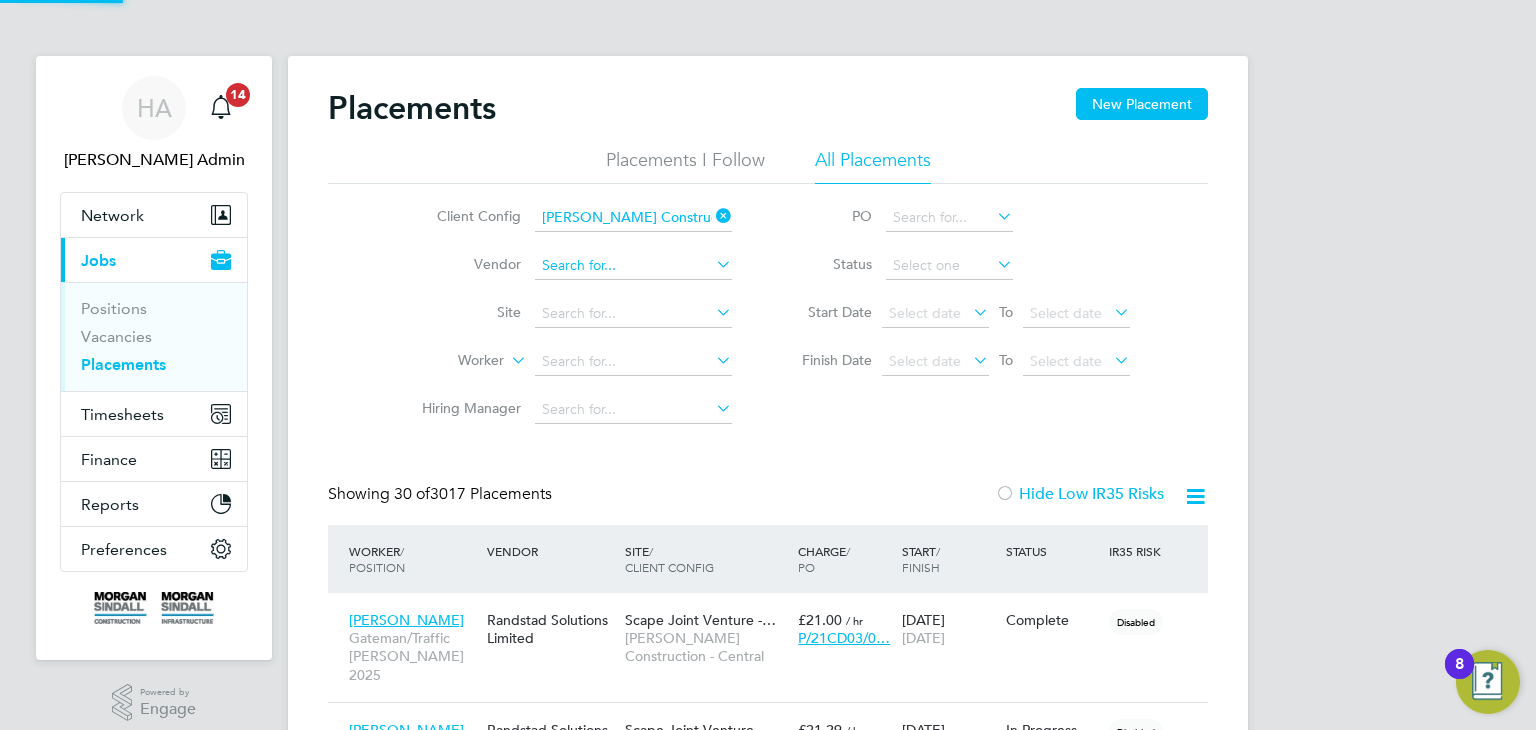 click 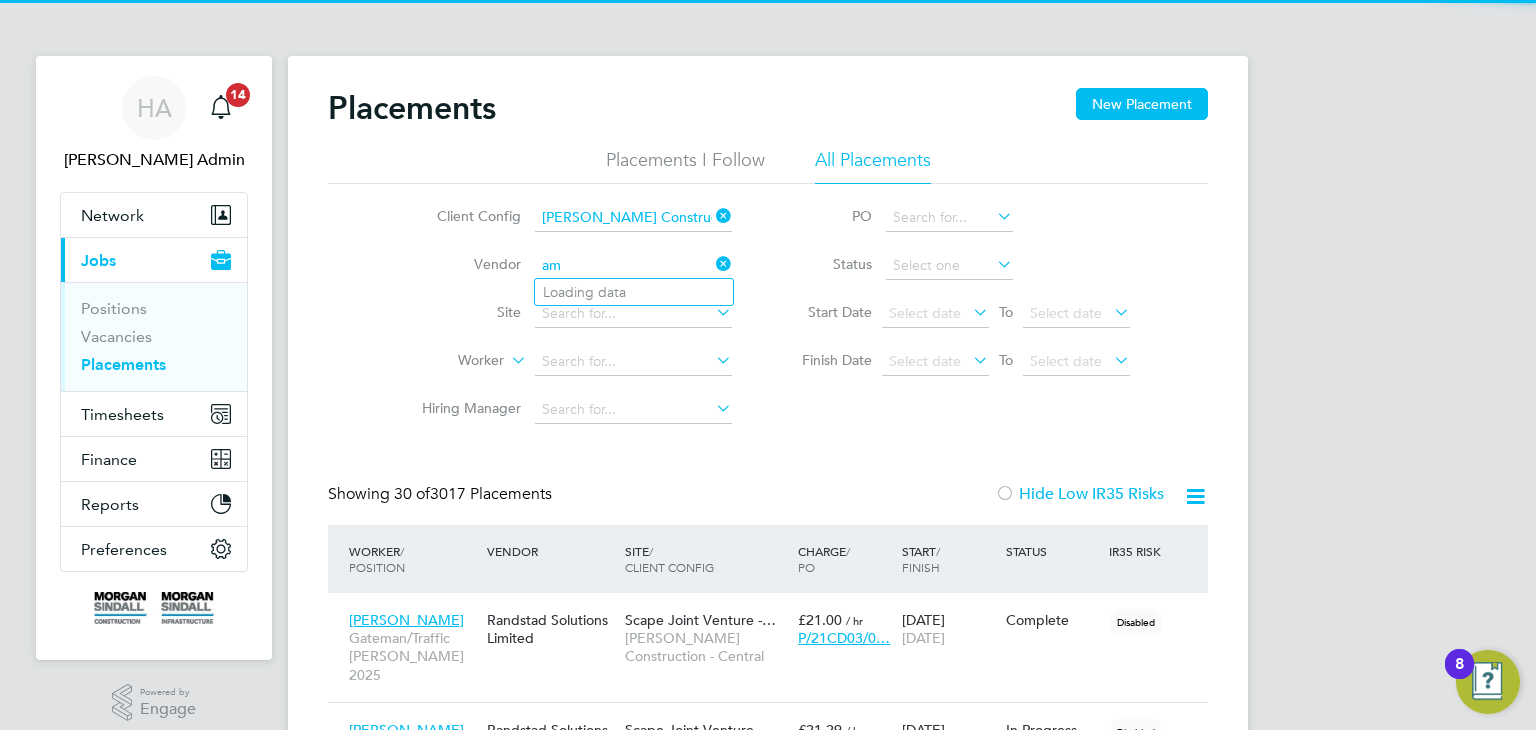 type on "a" 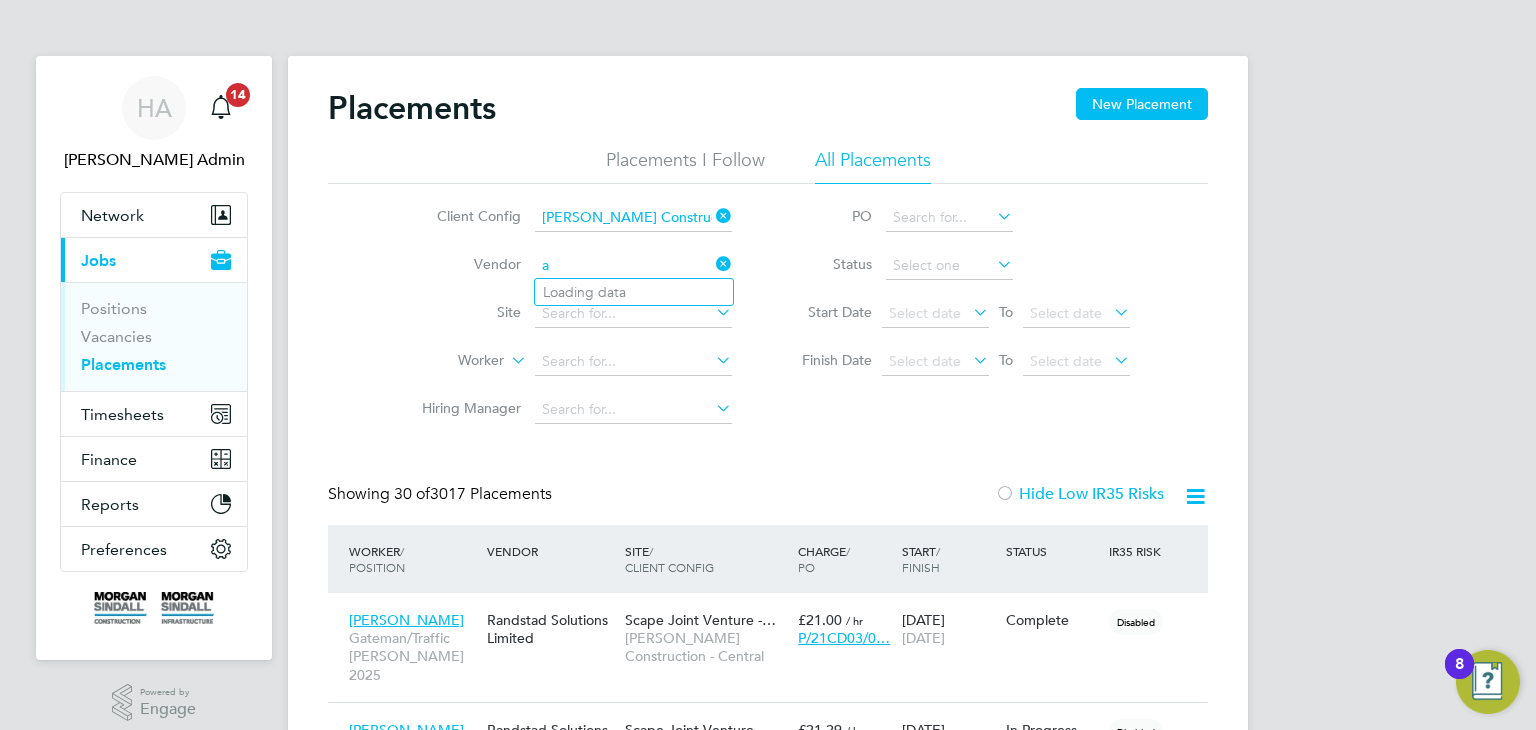 type 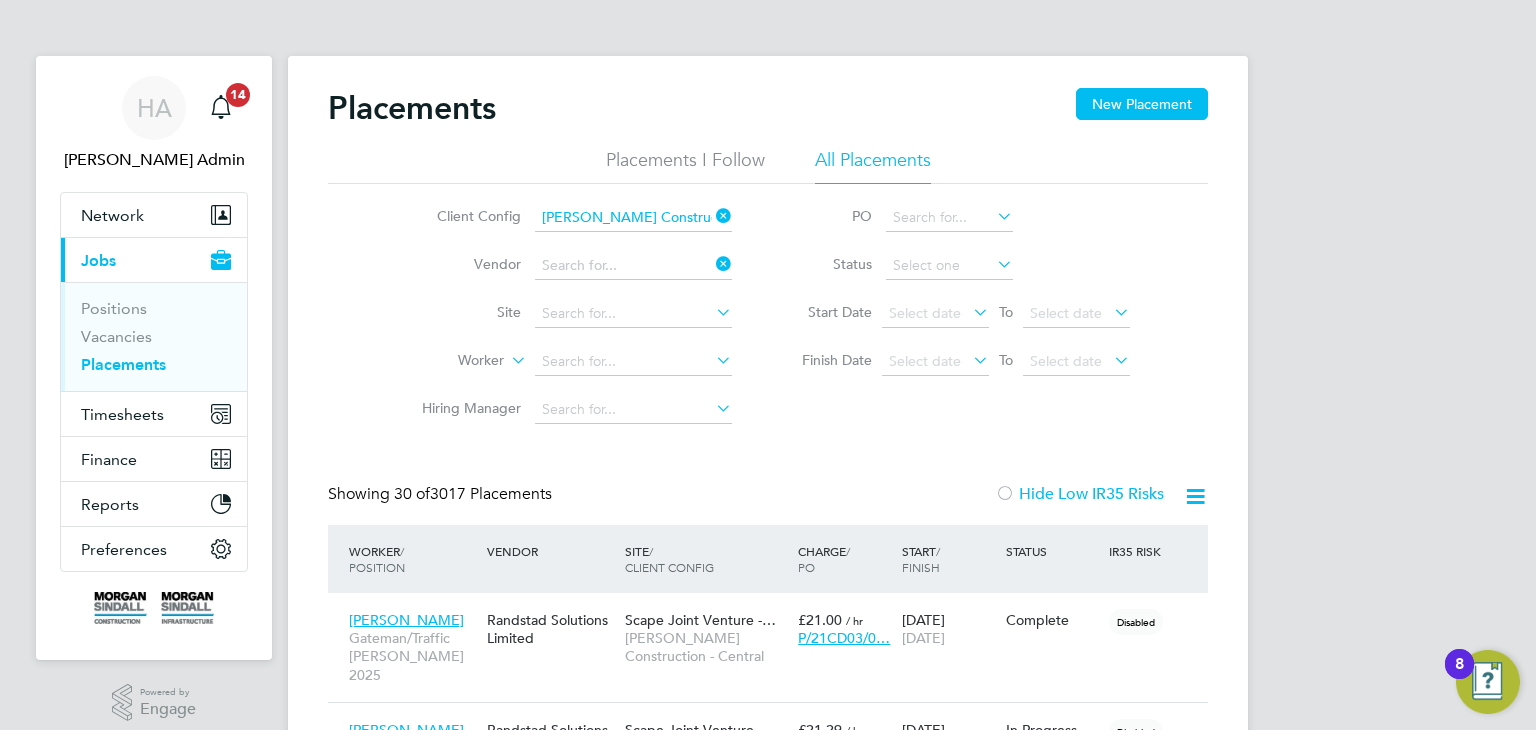 click on "Jobs" at bounding box center [98, 260] 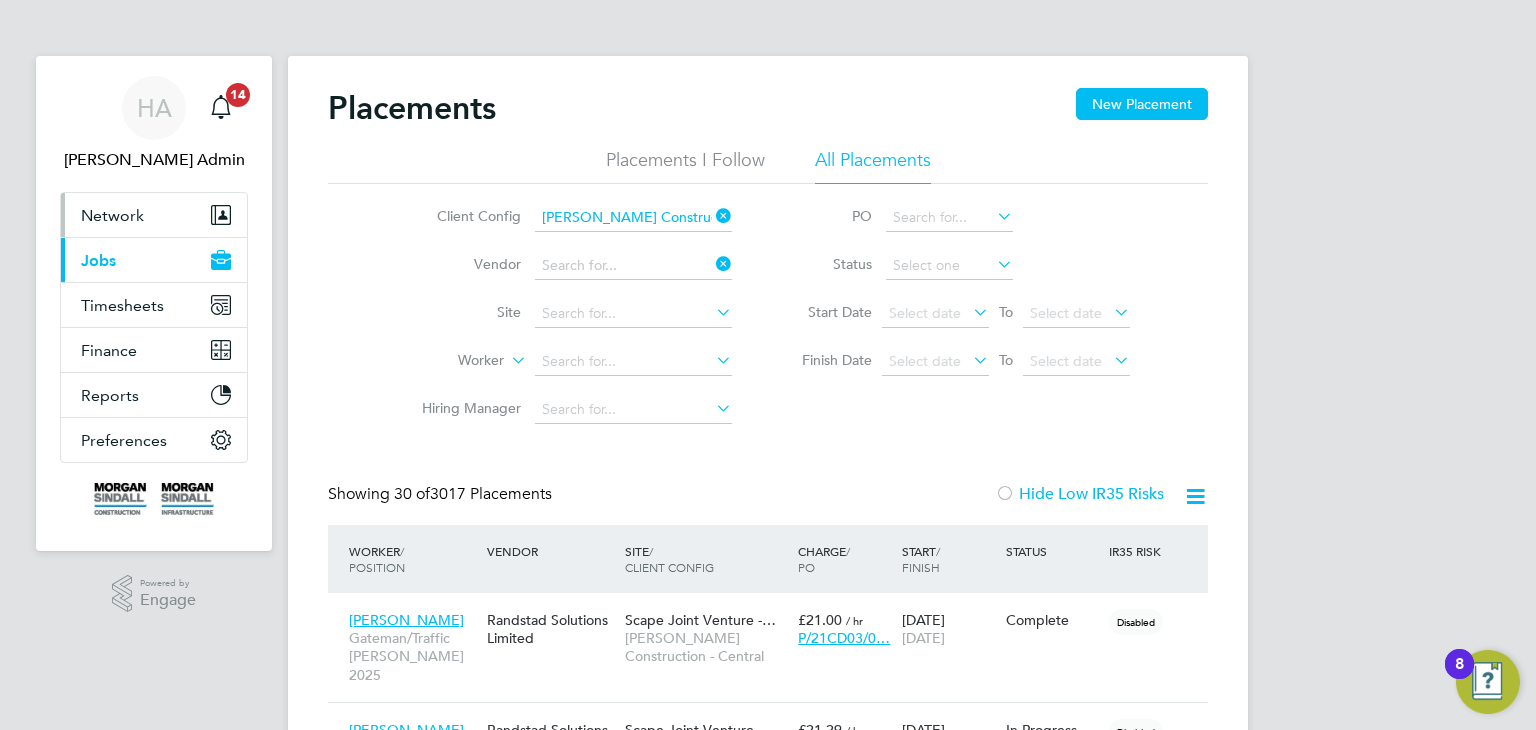 click on "Network" at bounding box center [112, 215] 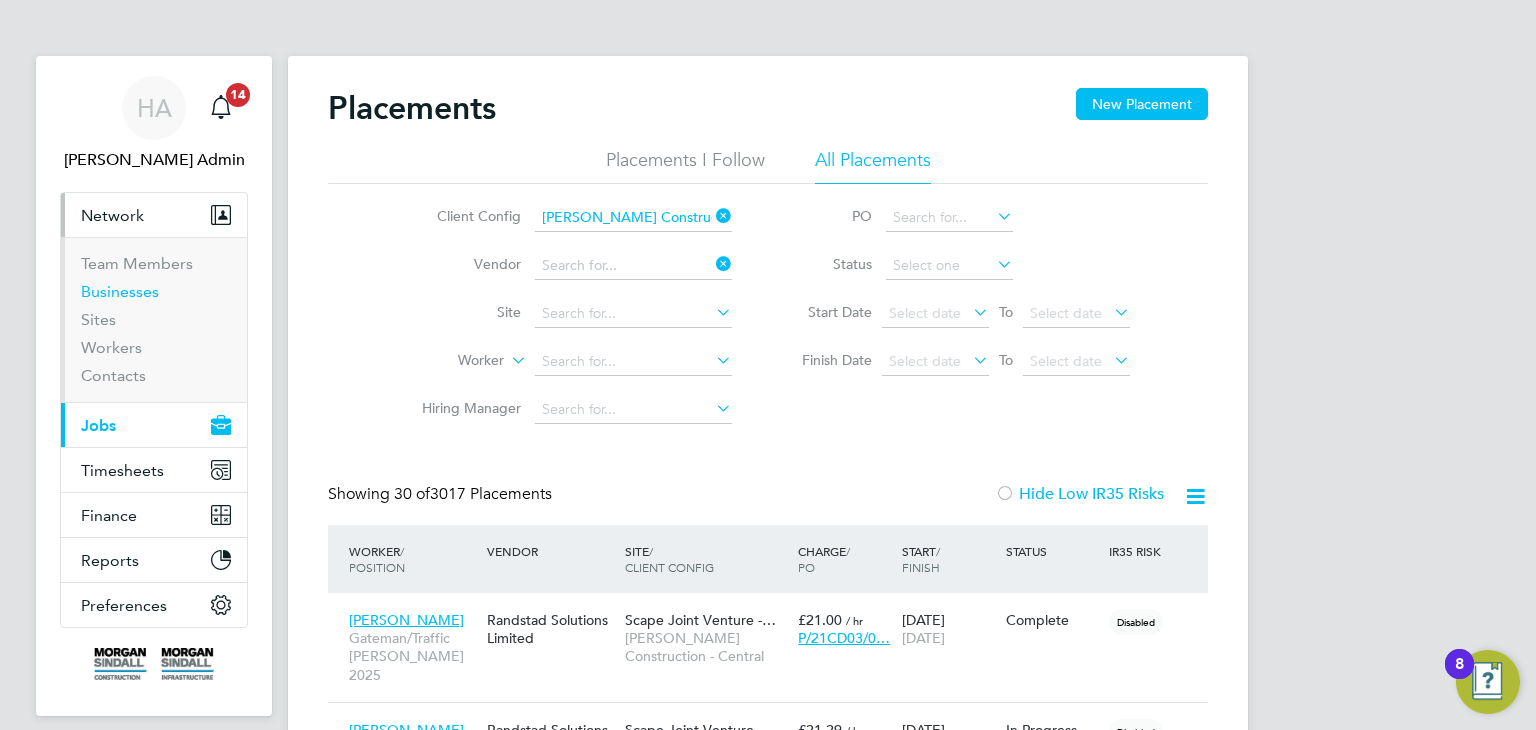click on "Businesses" at bounding box center [120, 291] 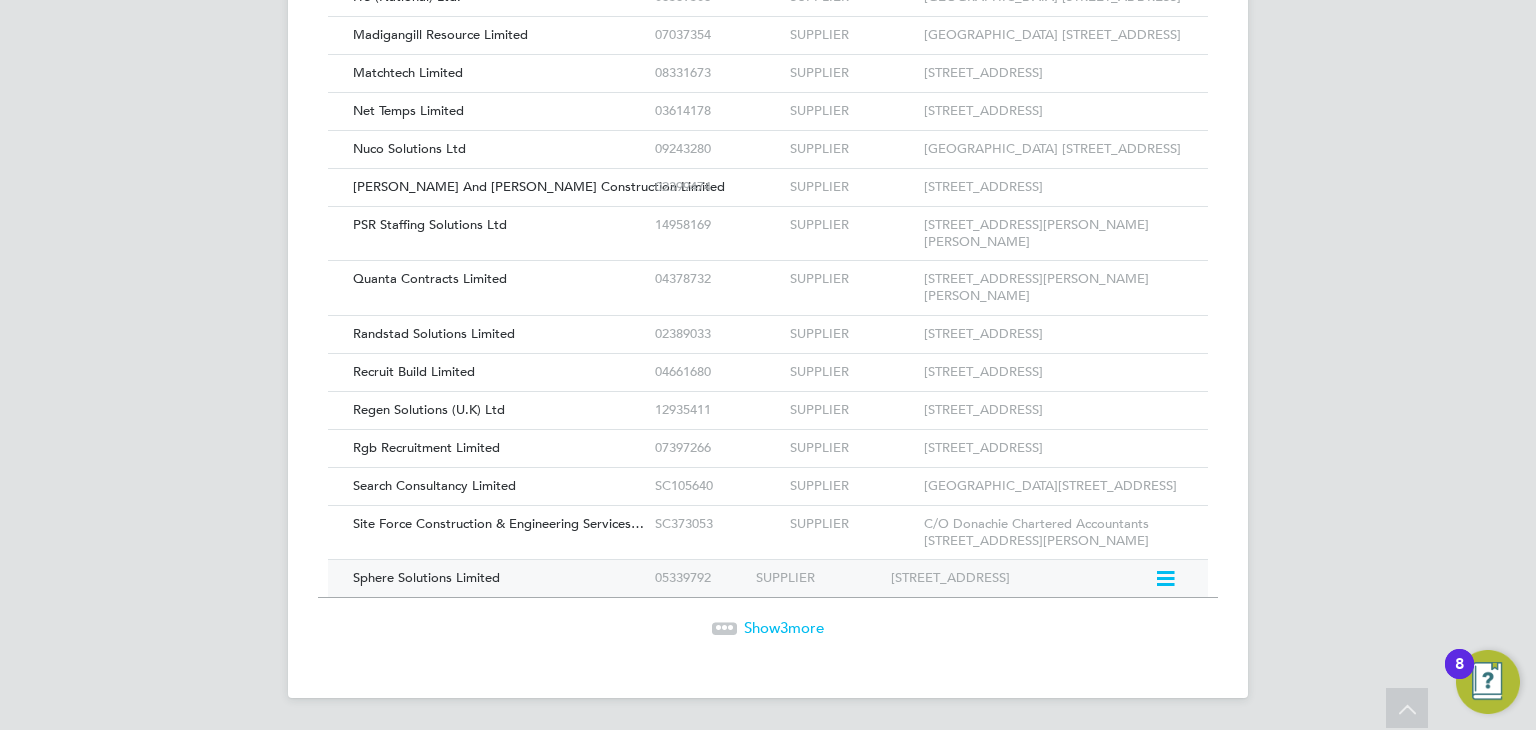 click on "Sphere Solutions Limited" 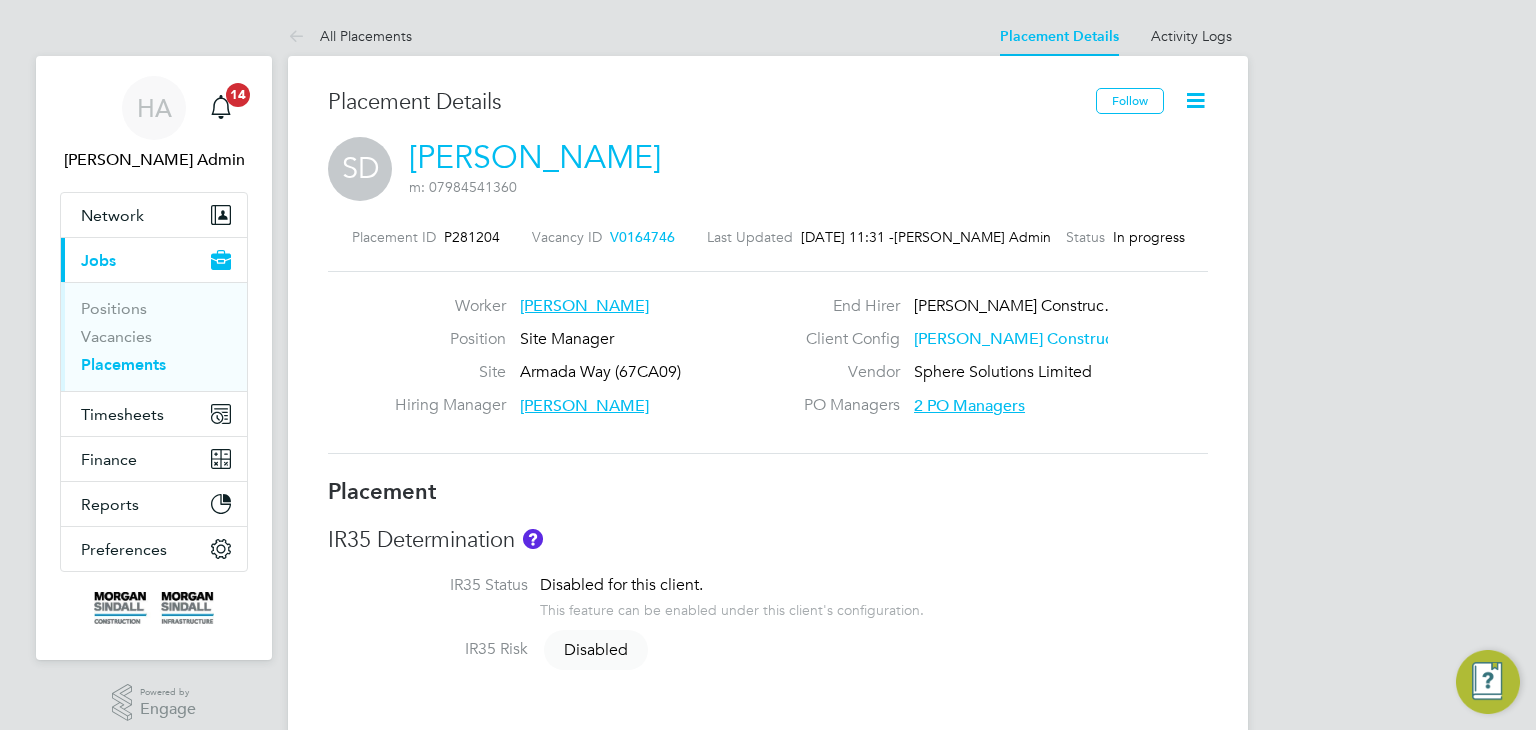 scroll, scrollTop: 0, scrollLeft: 0, axis: both 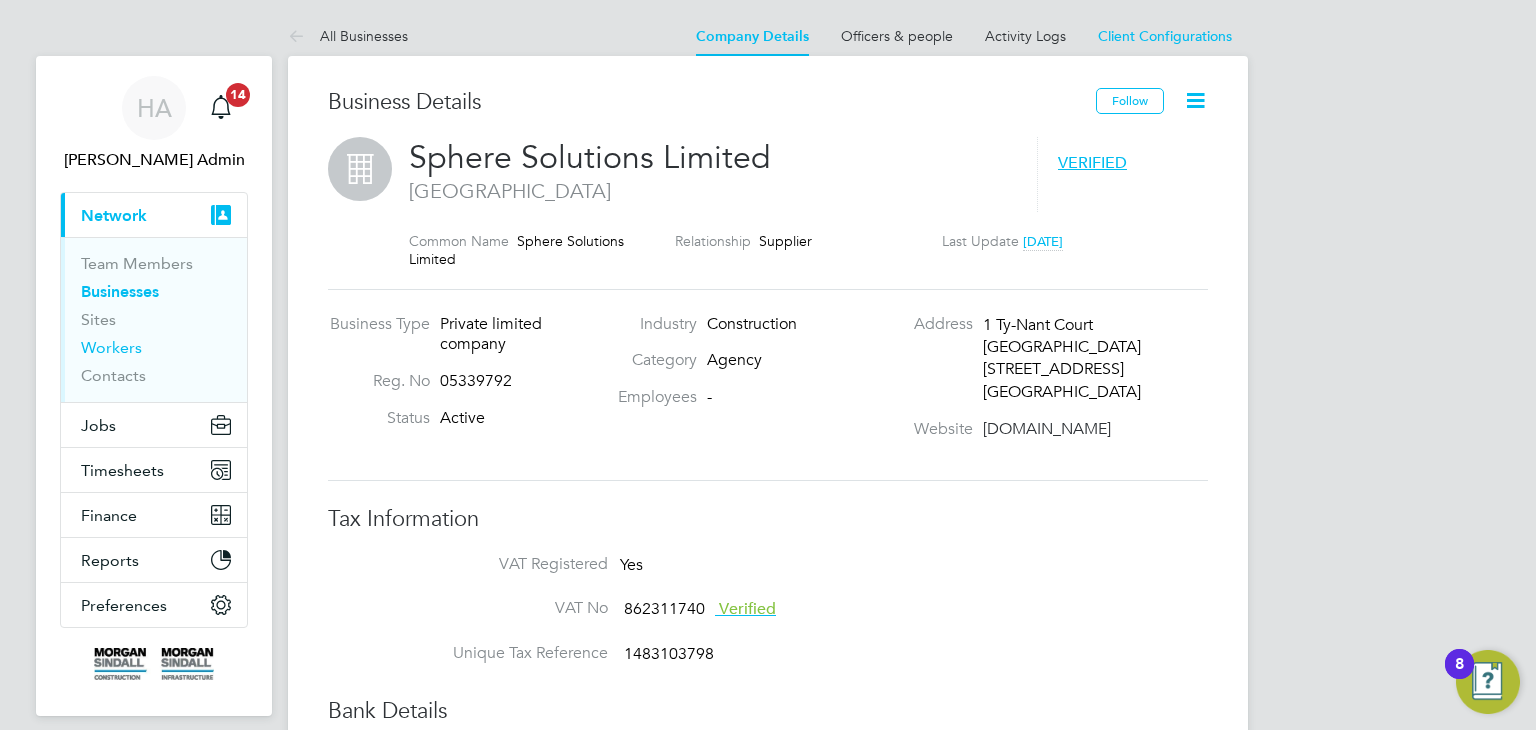 click on "Workers" at bounding box center [111, 347] 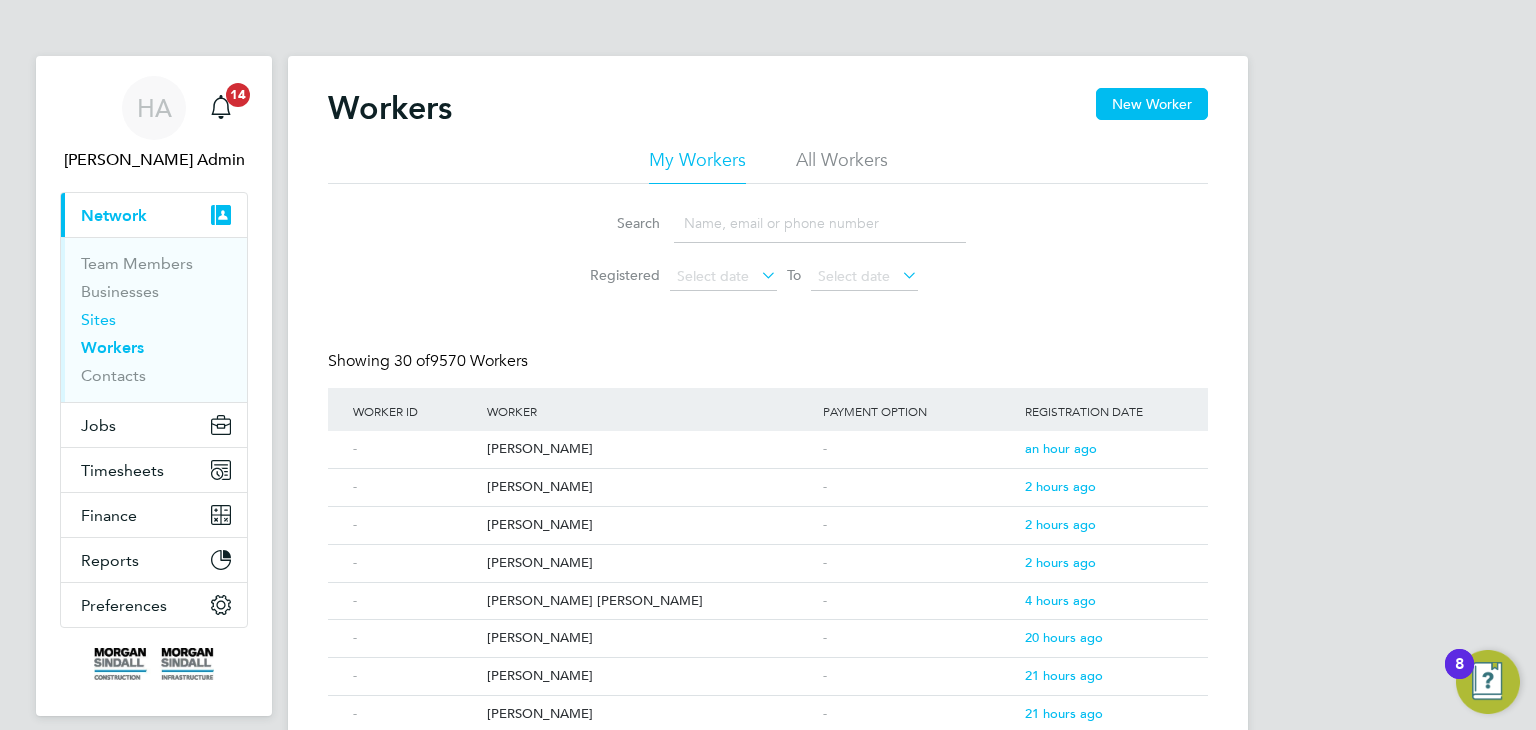 click on "Sites" at bounding box center [98, 319] 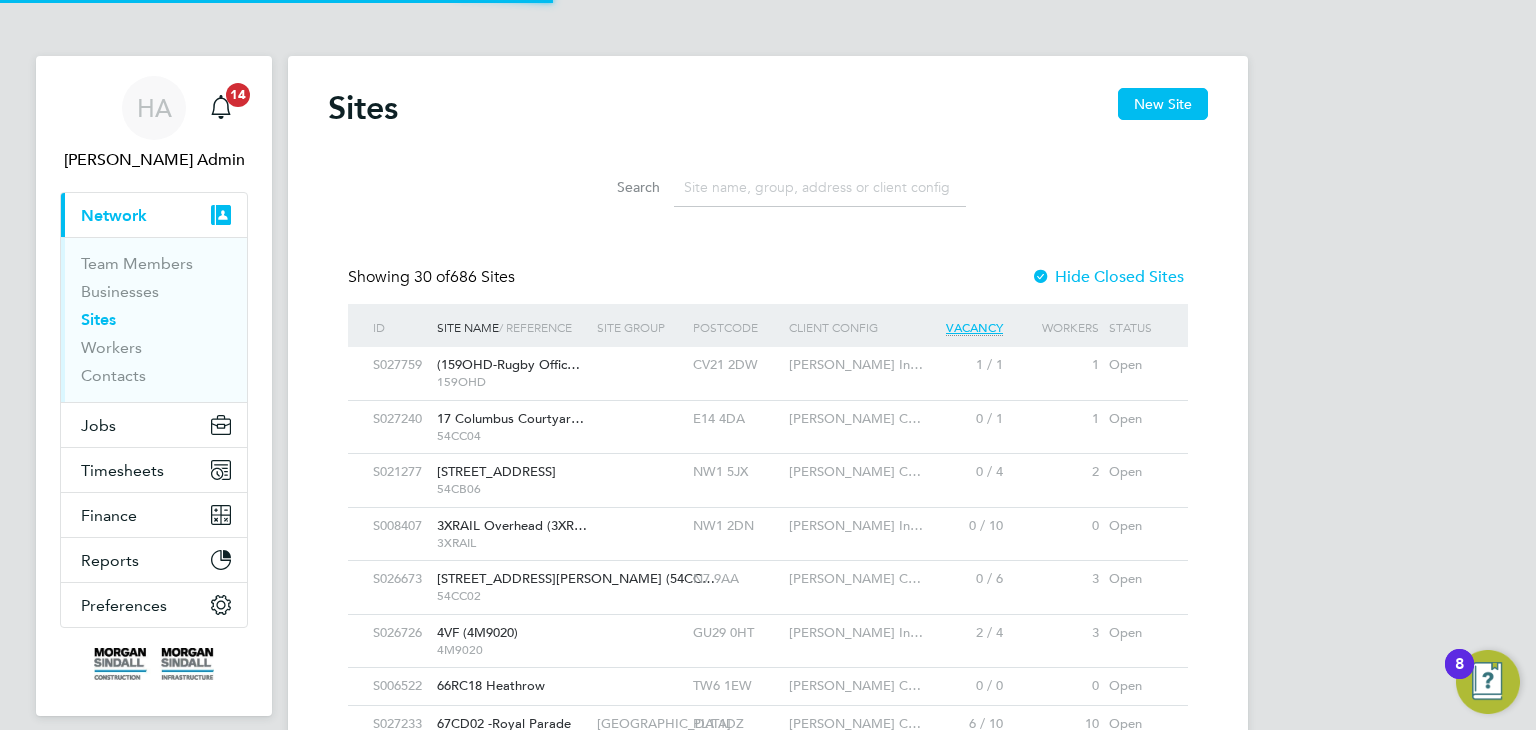 scroll, scrollTop: 10, scrollLeft: 10, axis: both 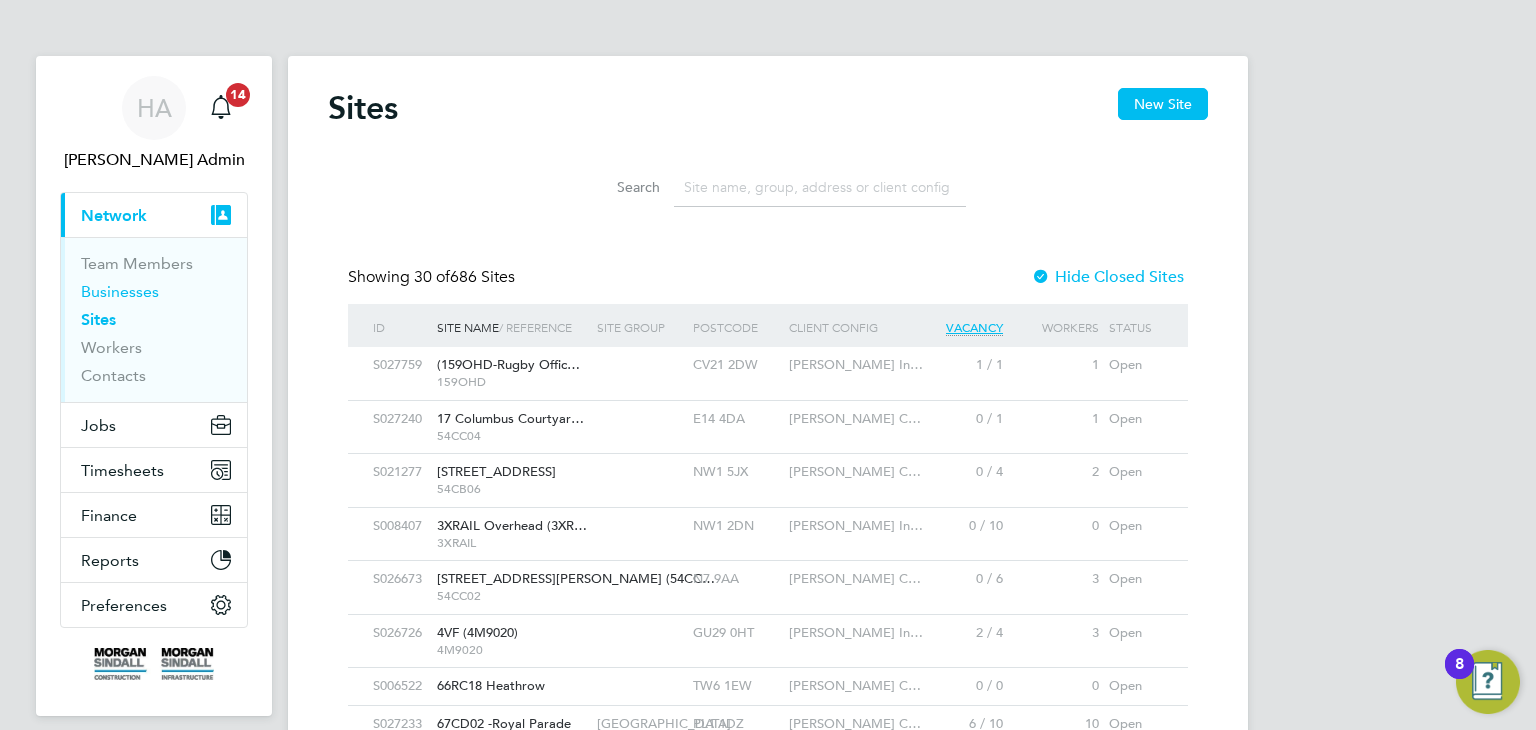 click on "Businesses" at bounding box center (120, 291) 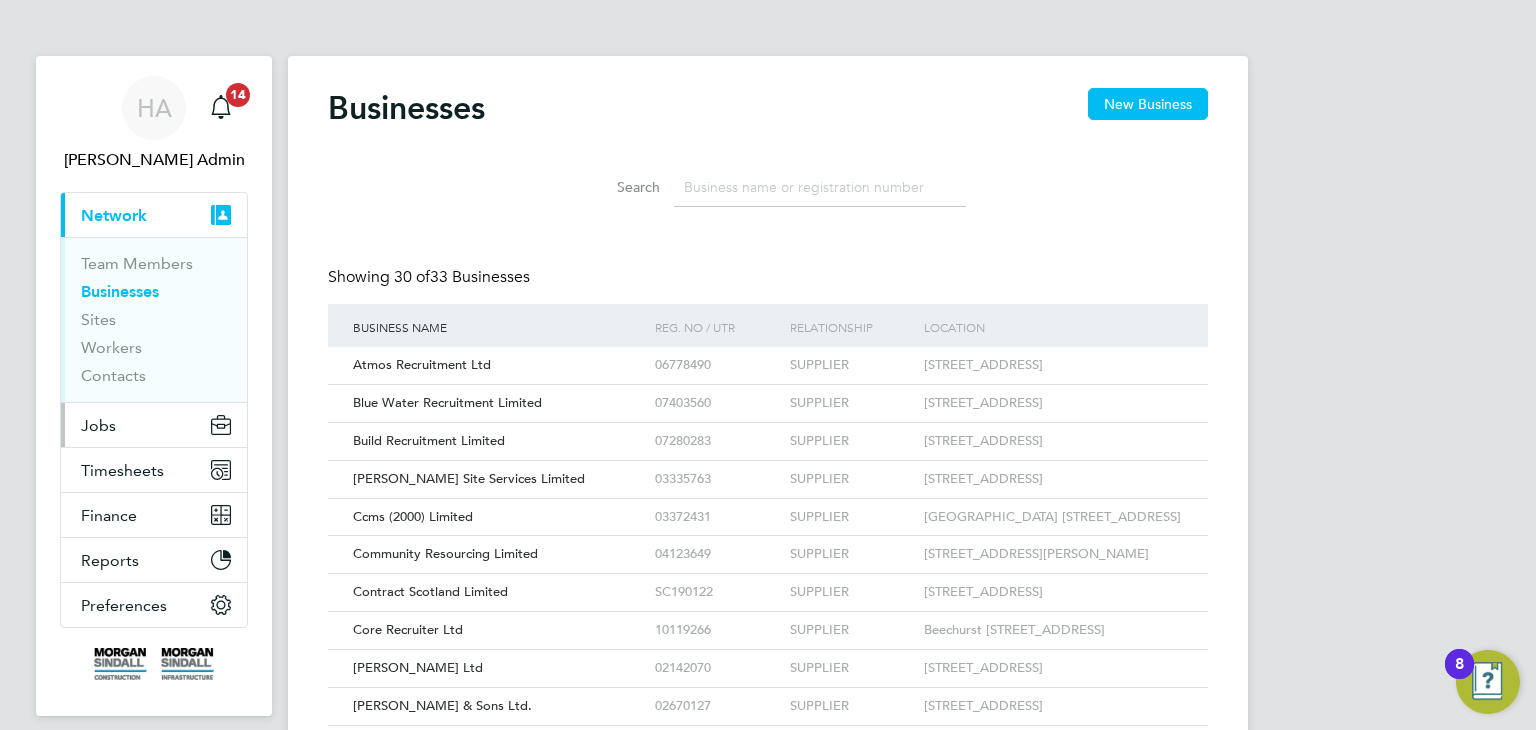 click on "Jobs" at bounding box center [98, 425] 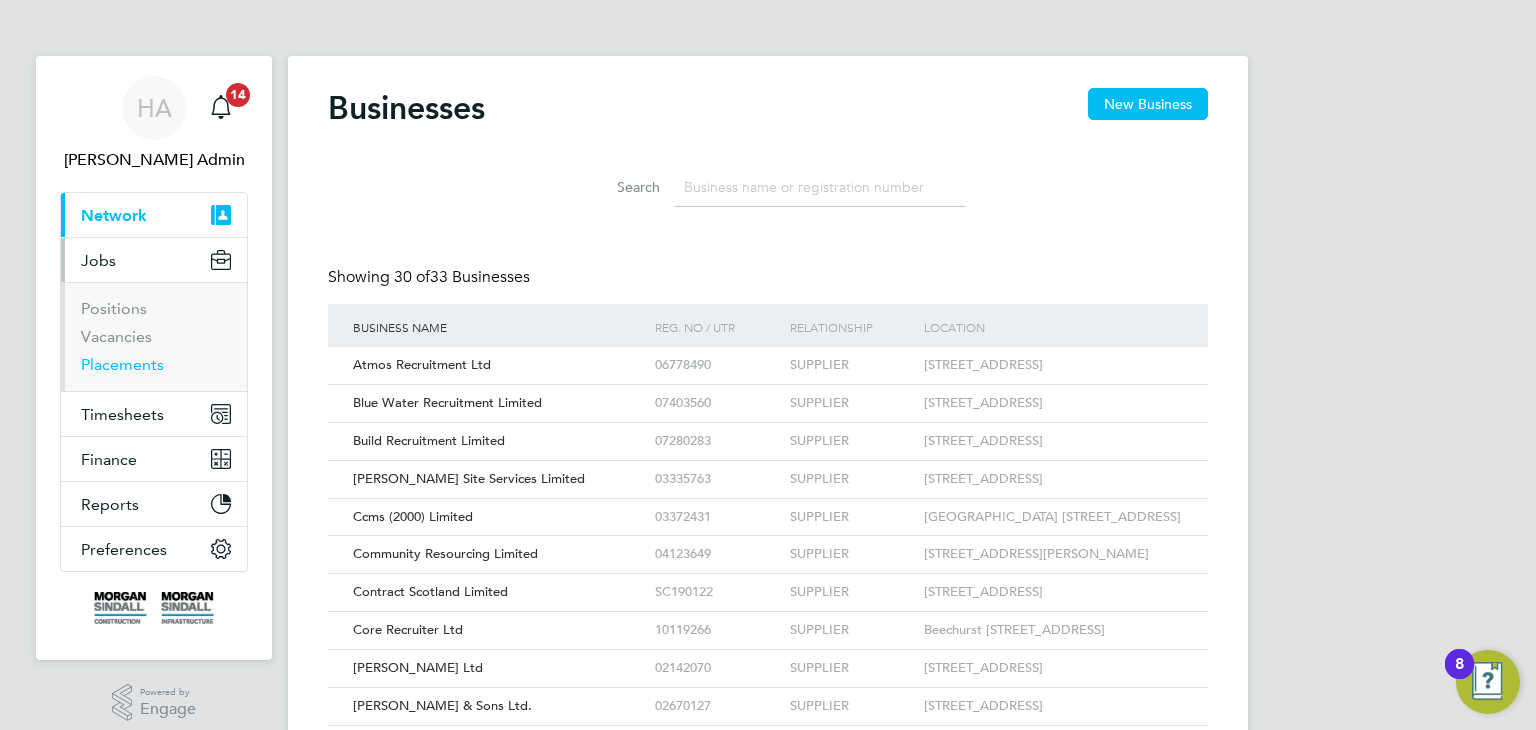 click on "Placements" at bounding box center [122, 364] 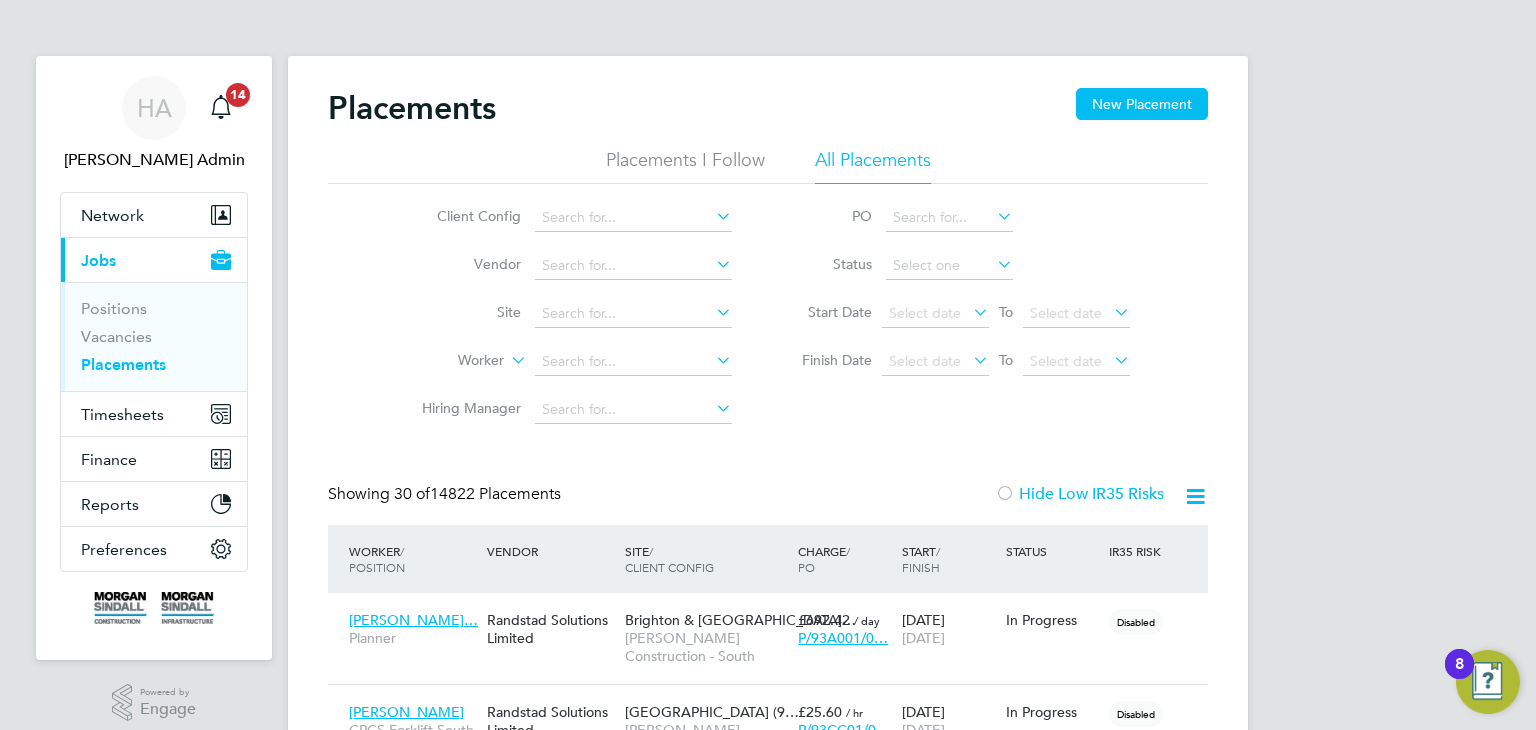 click 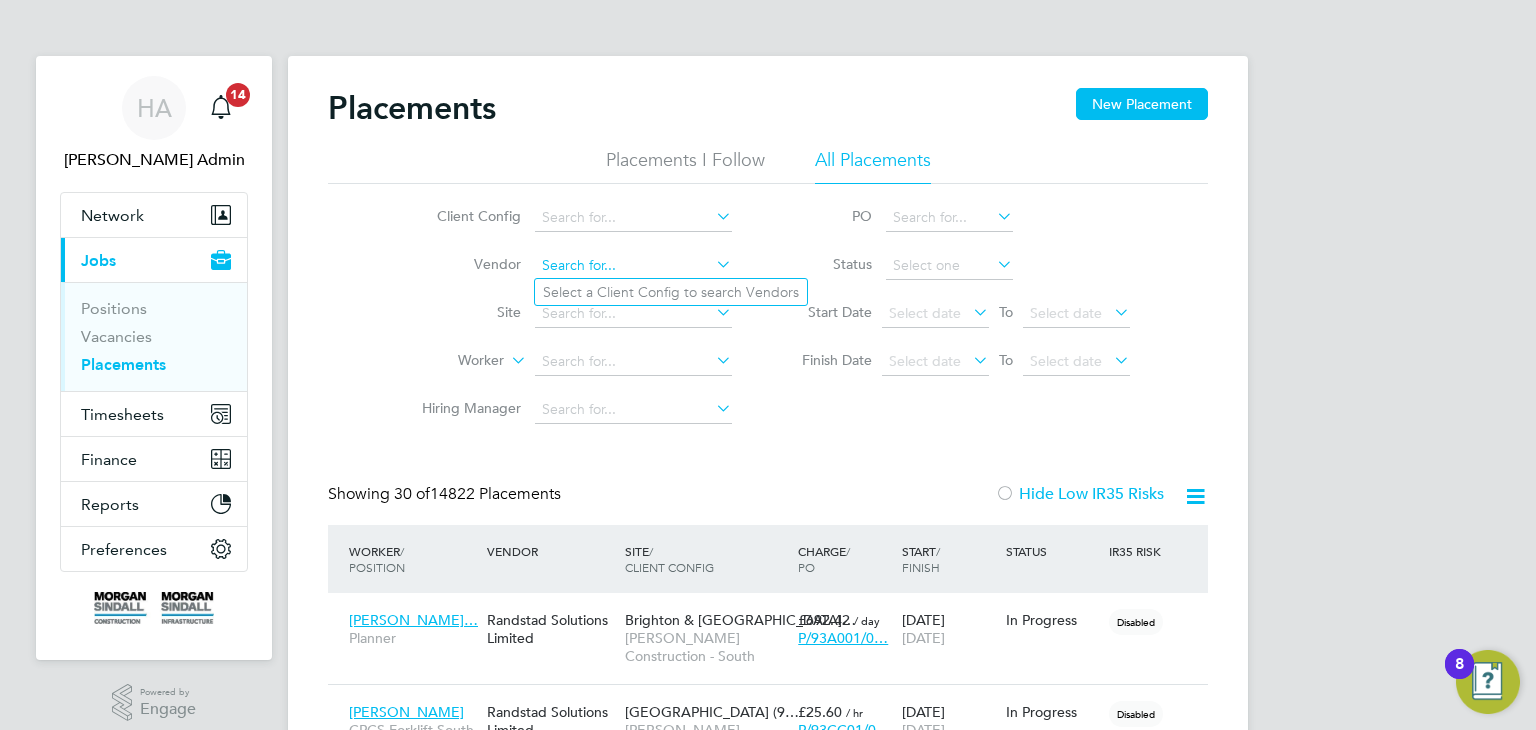 click 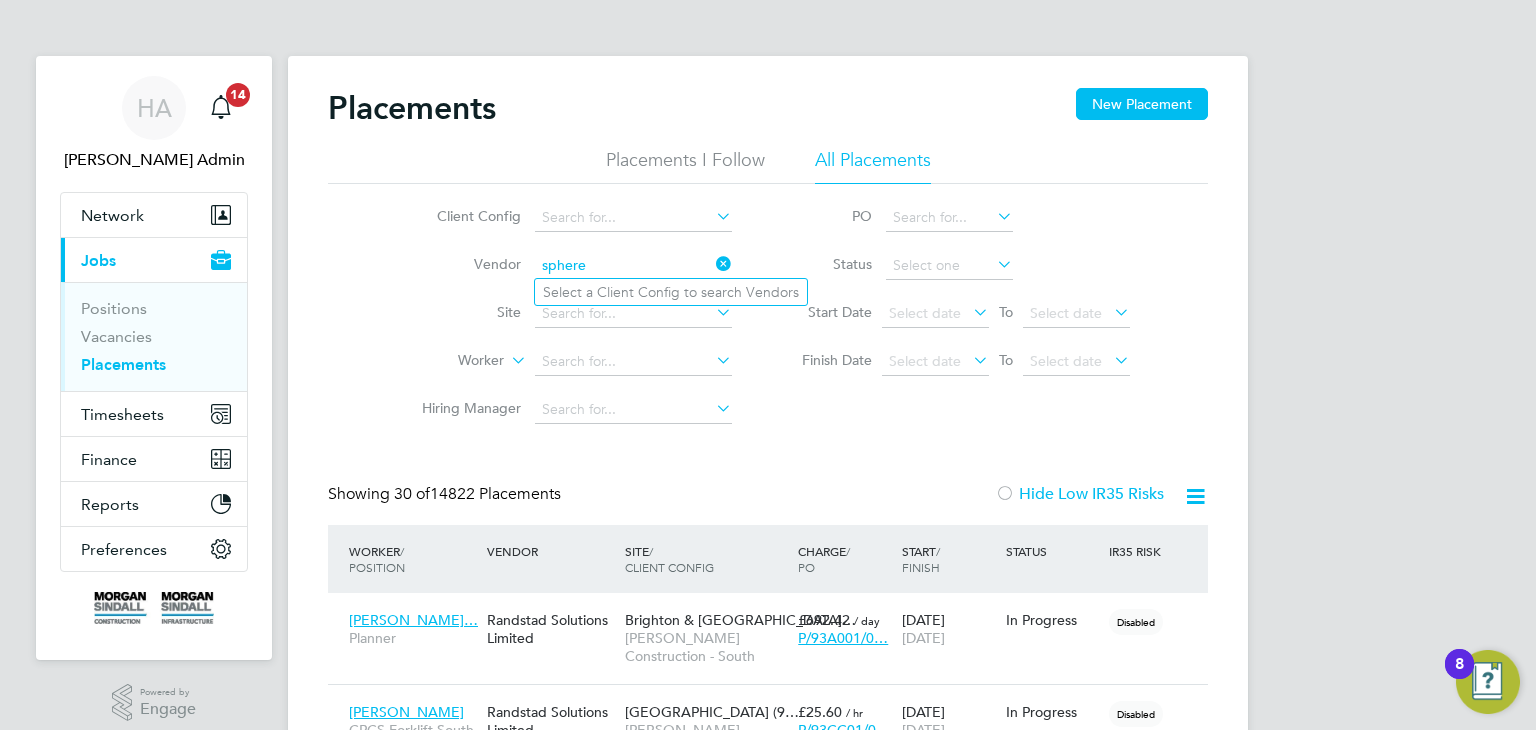 click on "sphere" 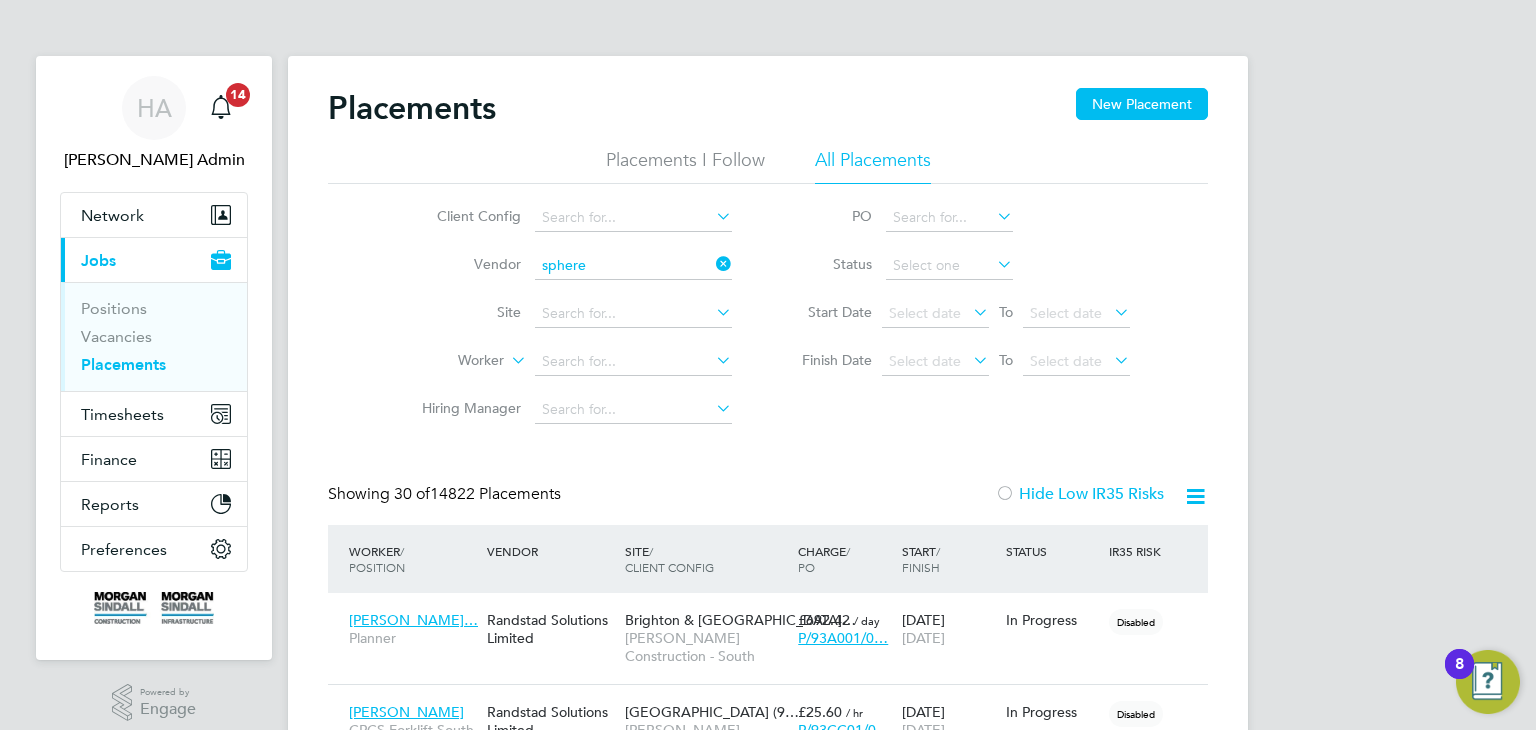 type 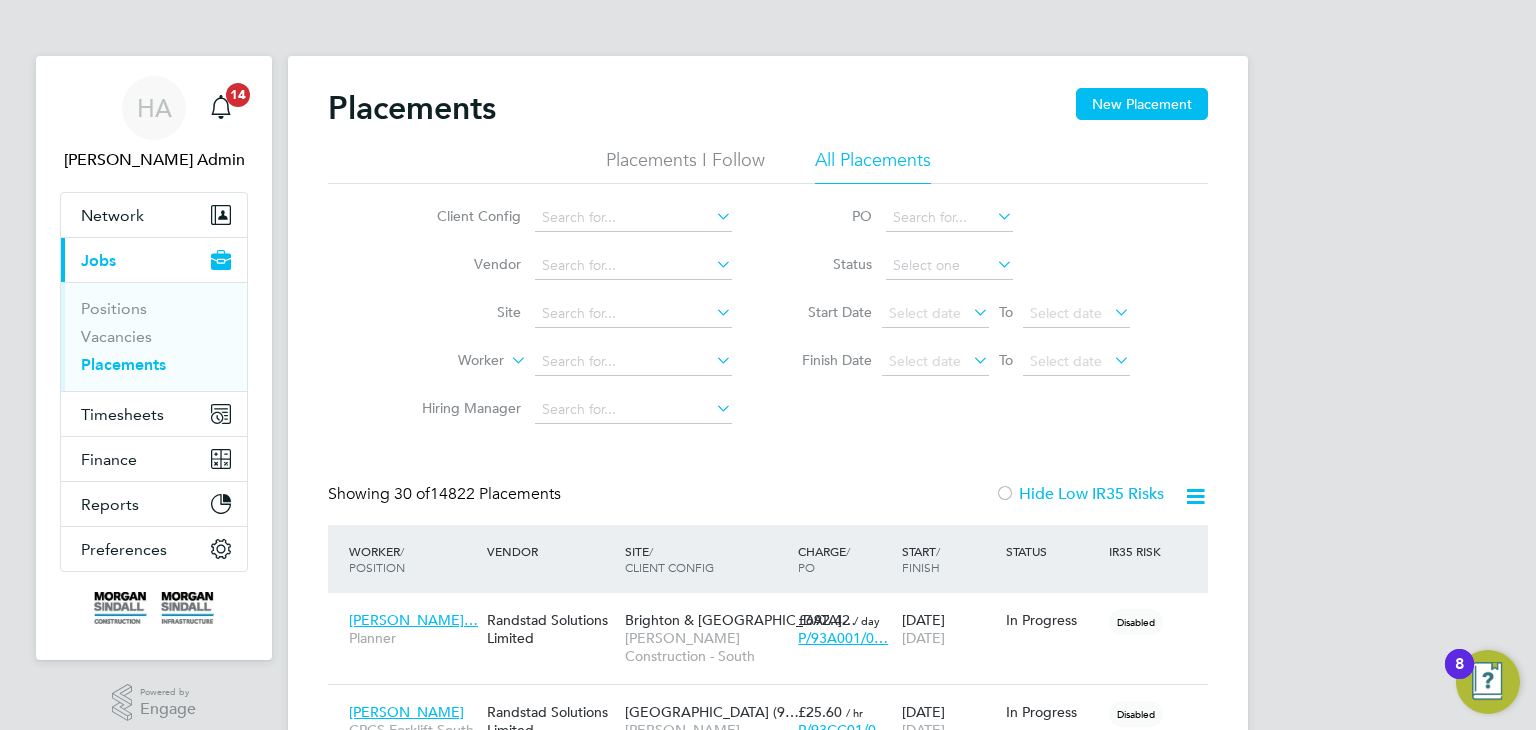 click on "Client Config" 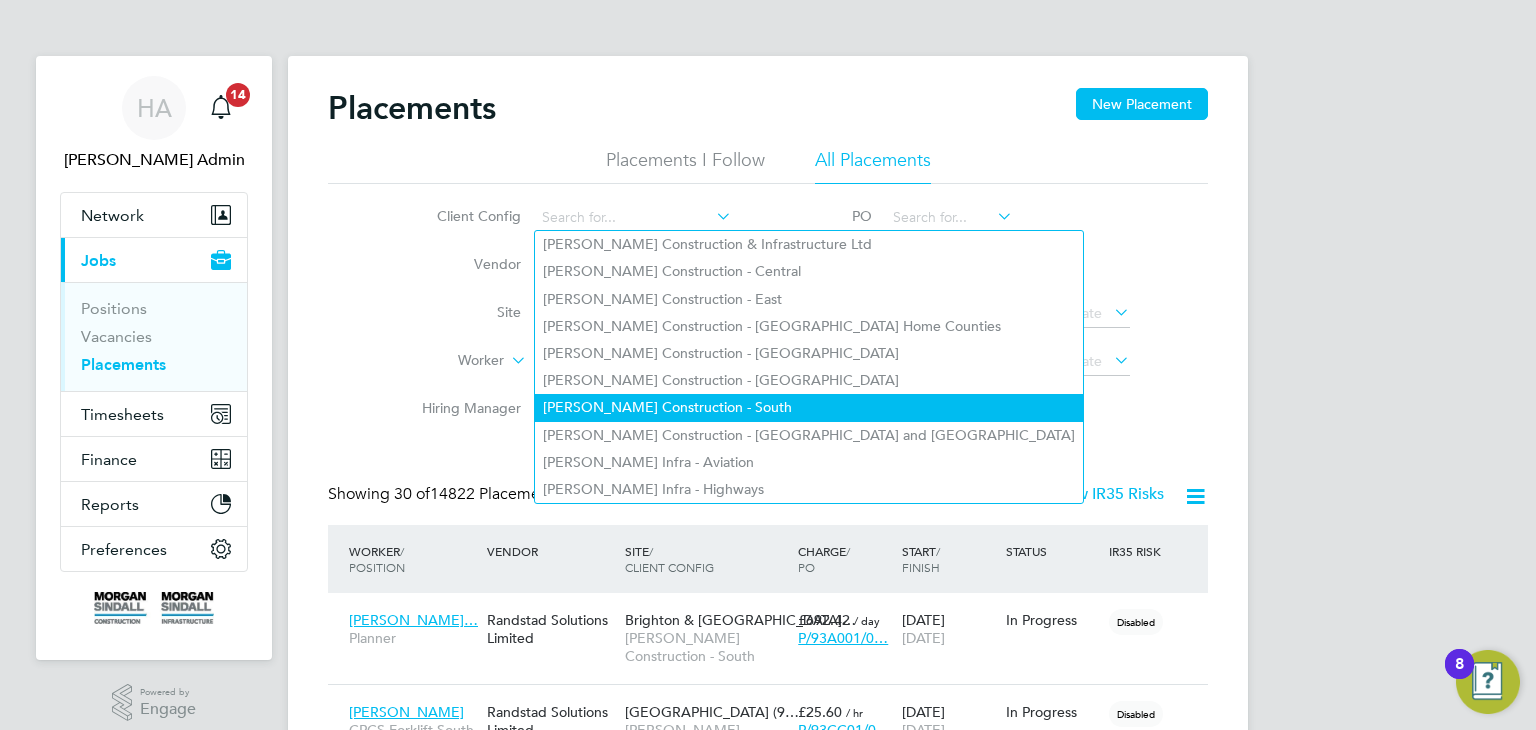 click on "[PERSON_NAME] Construction - South" 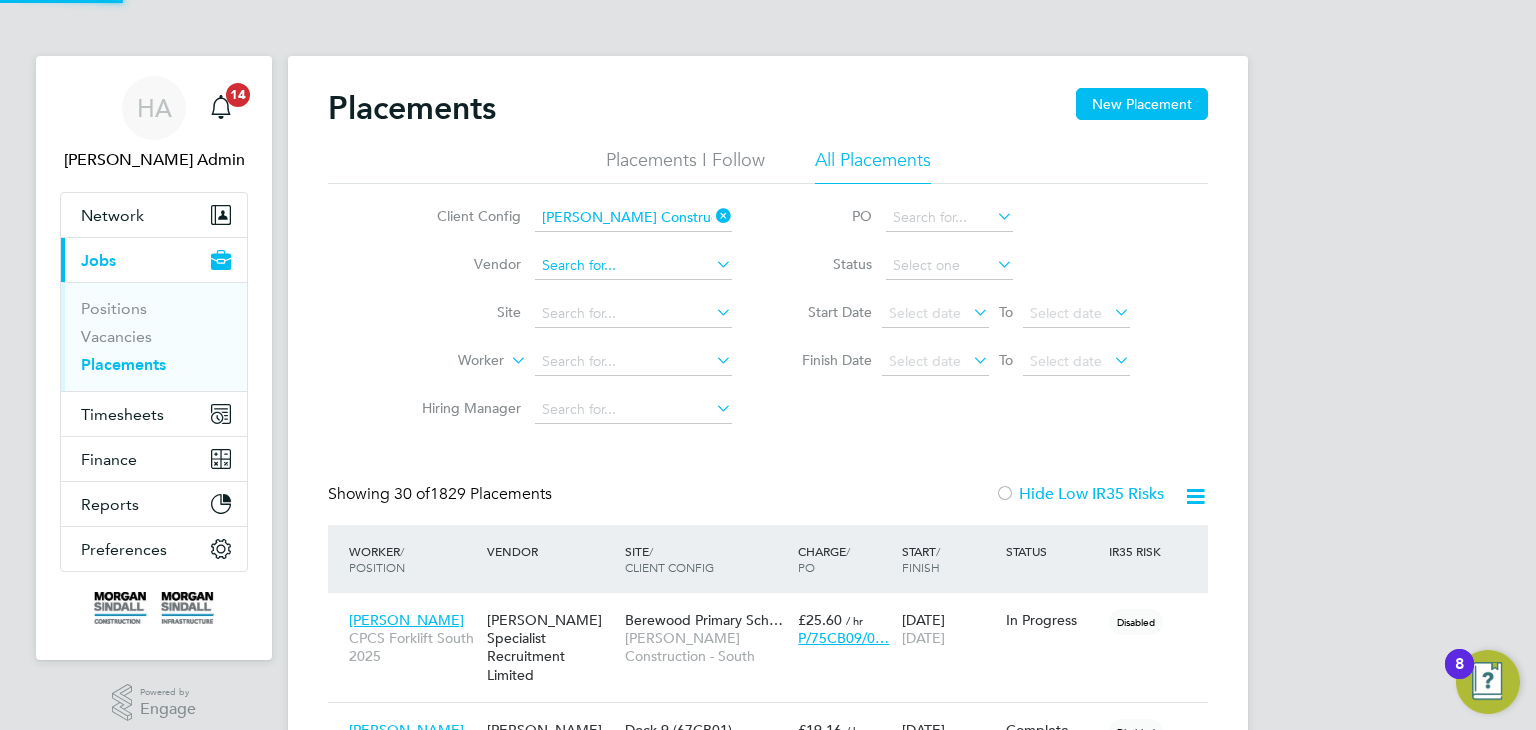 click 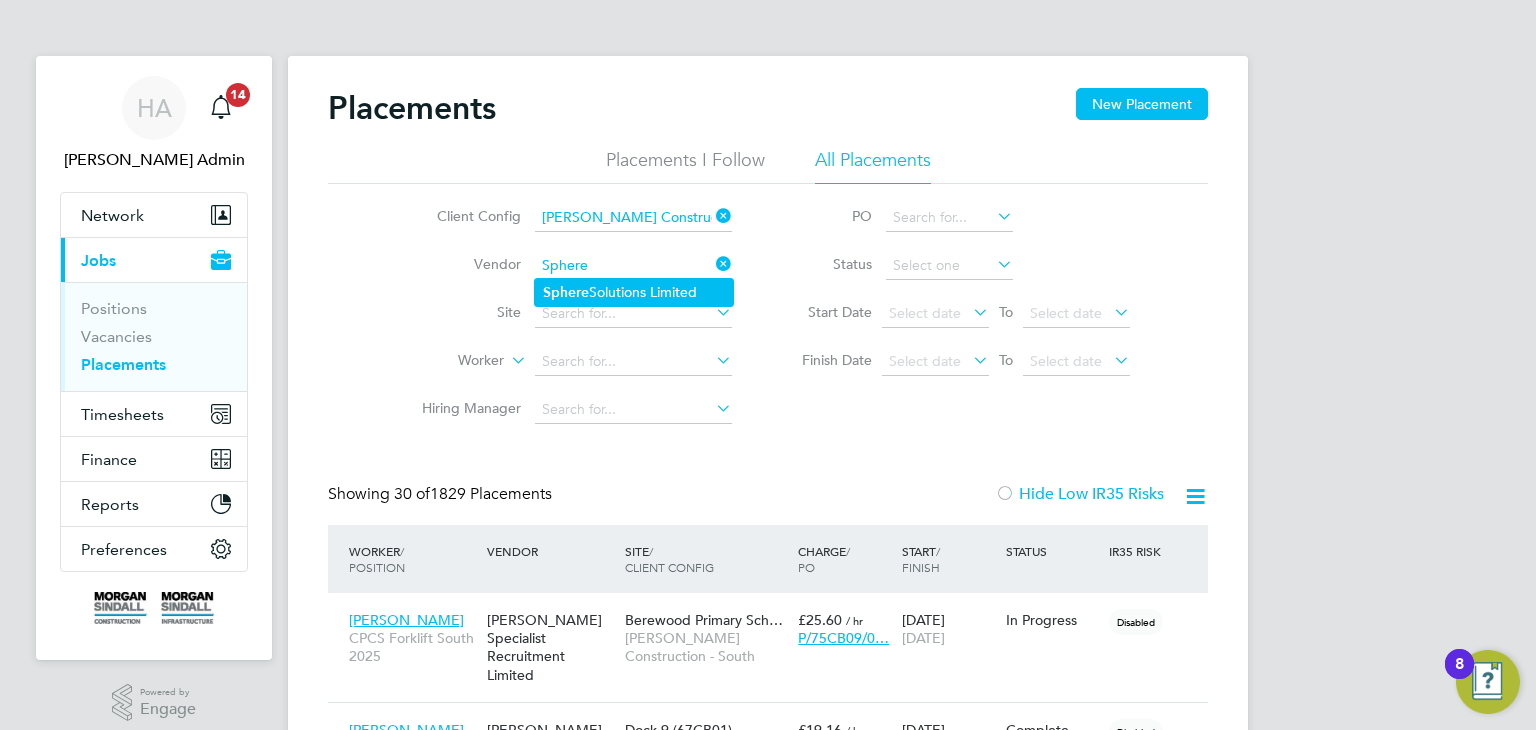 click on "Sphere  Solutions Limited" 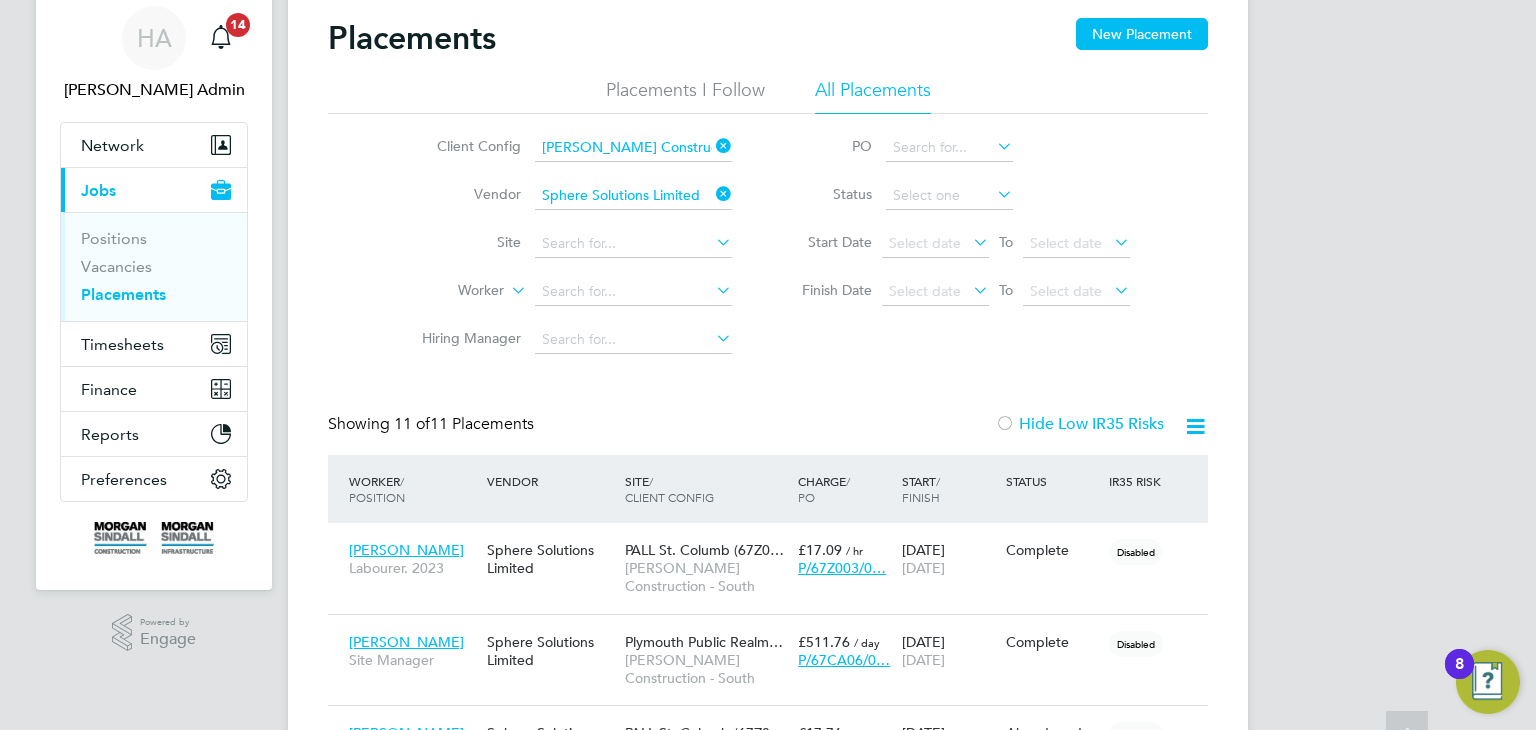 scroll, scrollTop: 64, scrollLeft: 0, axis: vertical 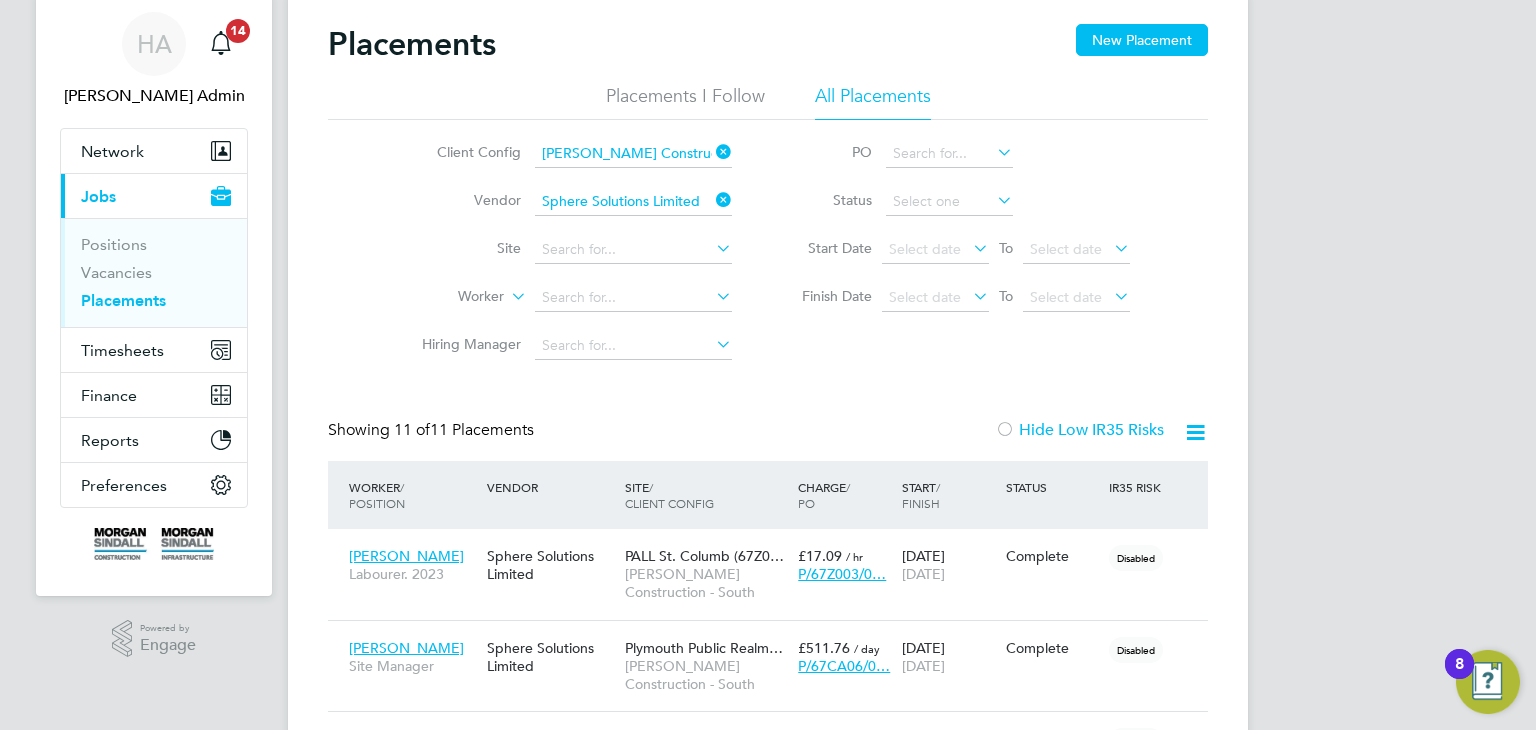 click 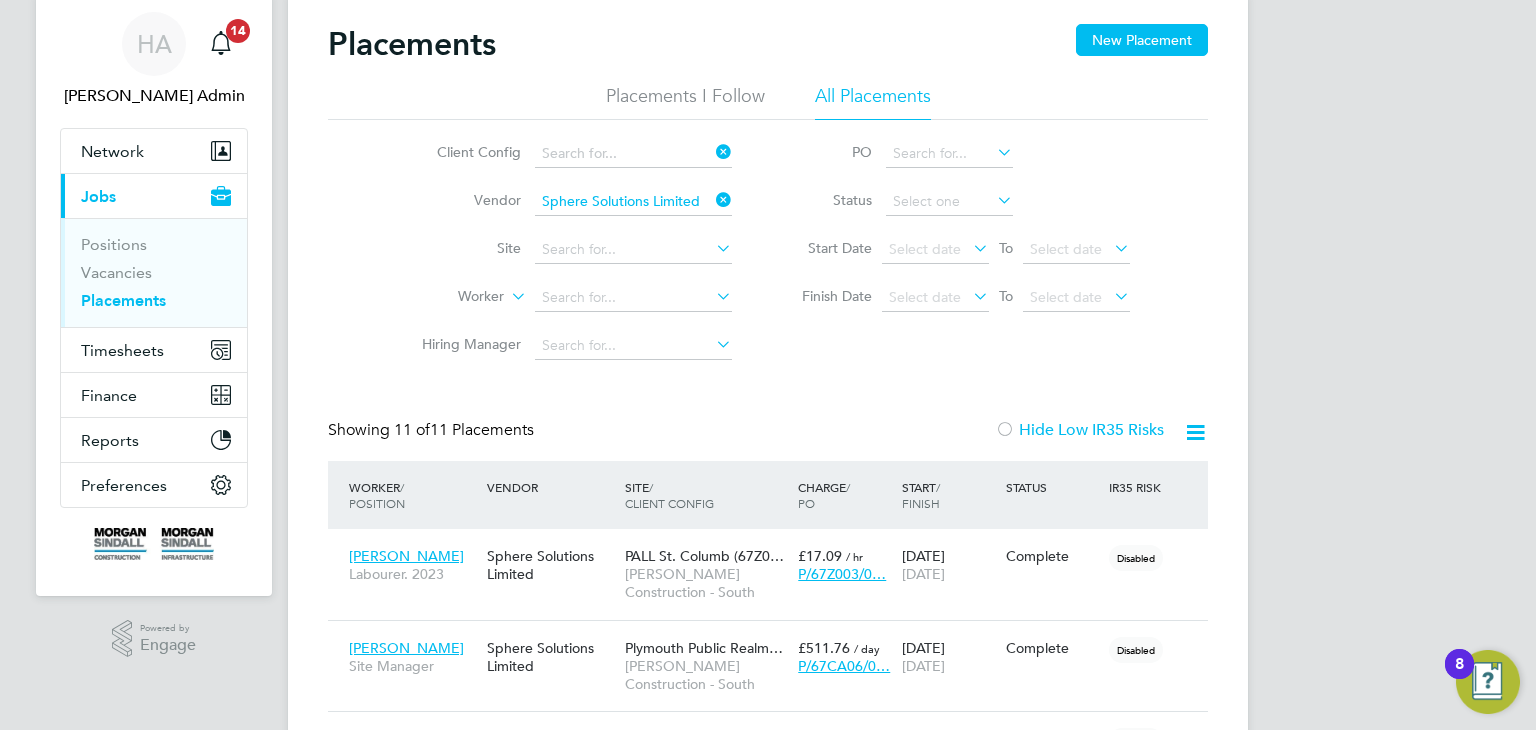 scroll, scrollTop: 48, scrollLeft: 0, axis: vertical 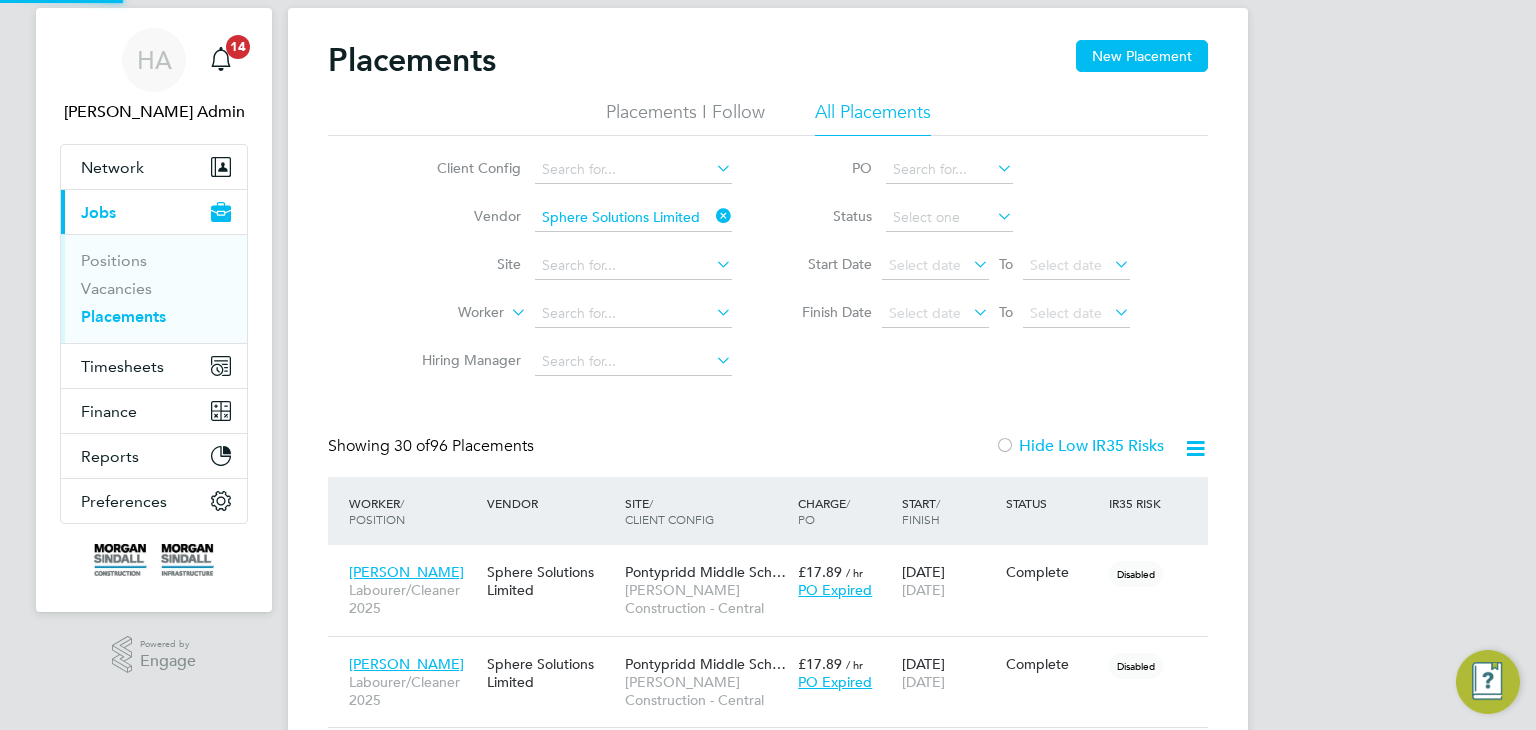 click on "Client Config" 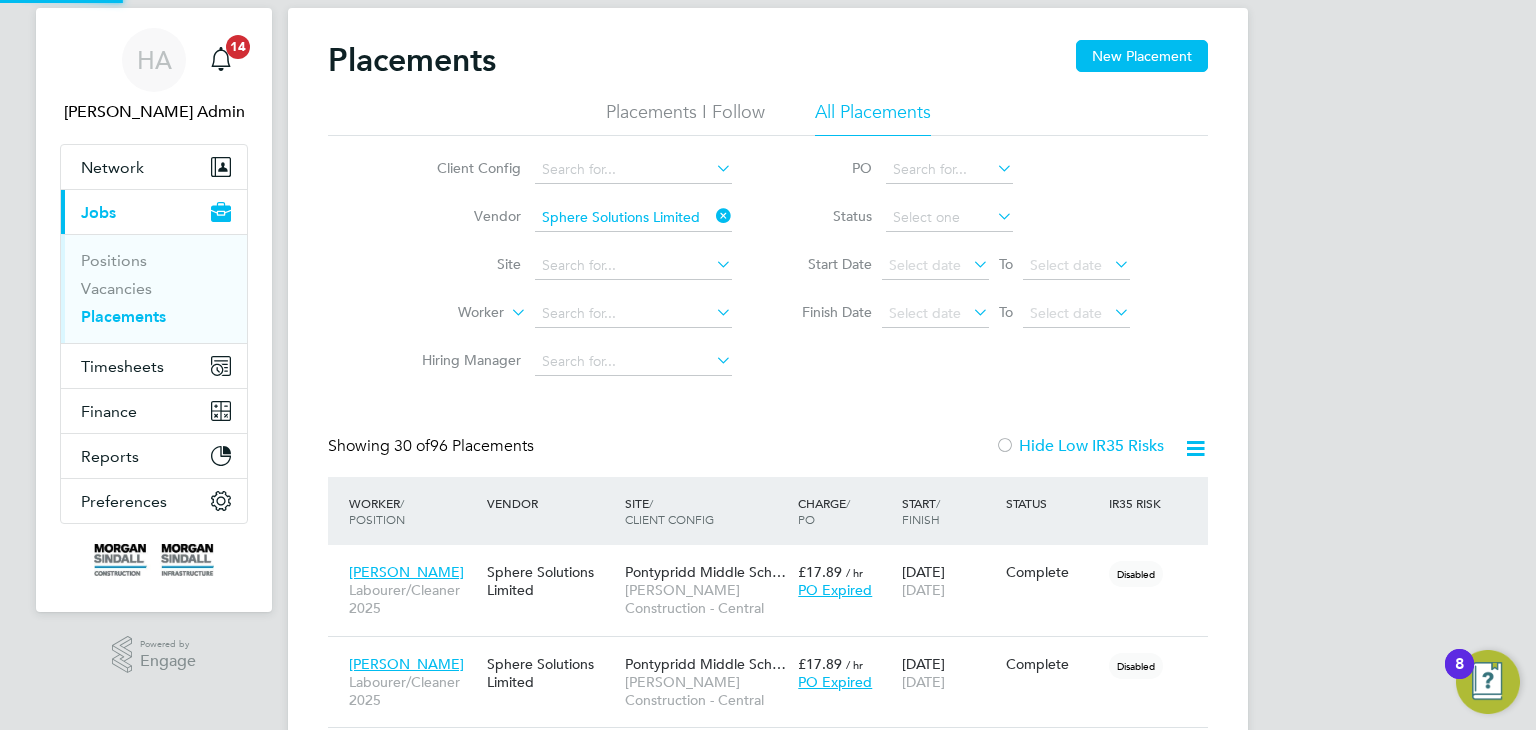 scroll, scrollTop: 64, scrollLeft: 0, axis: vertical 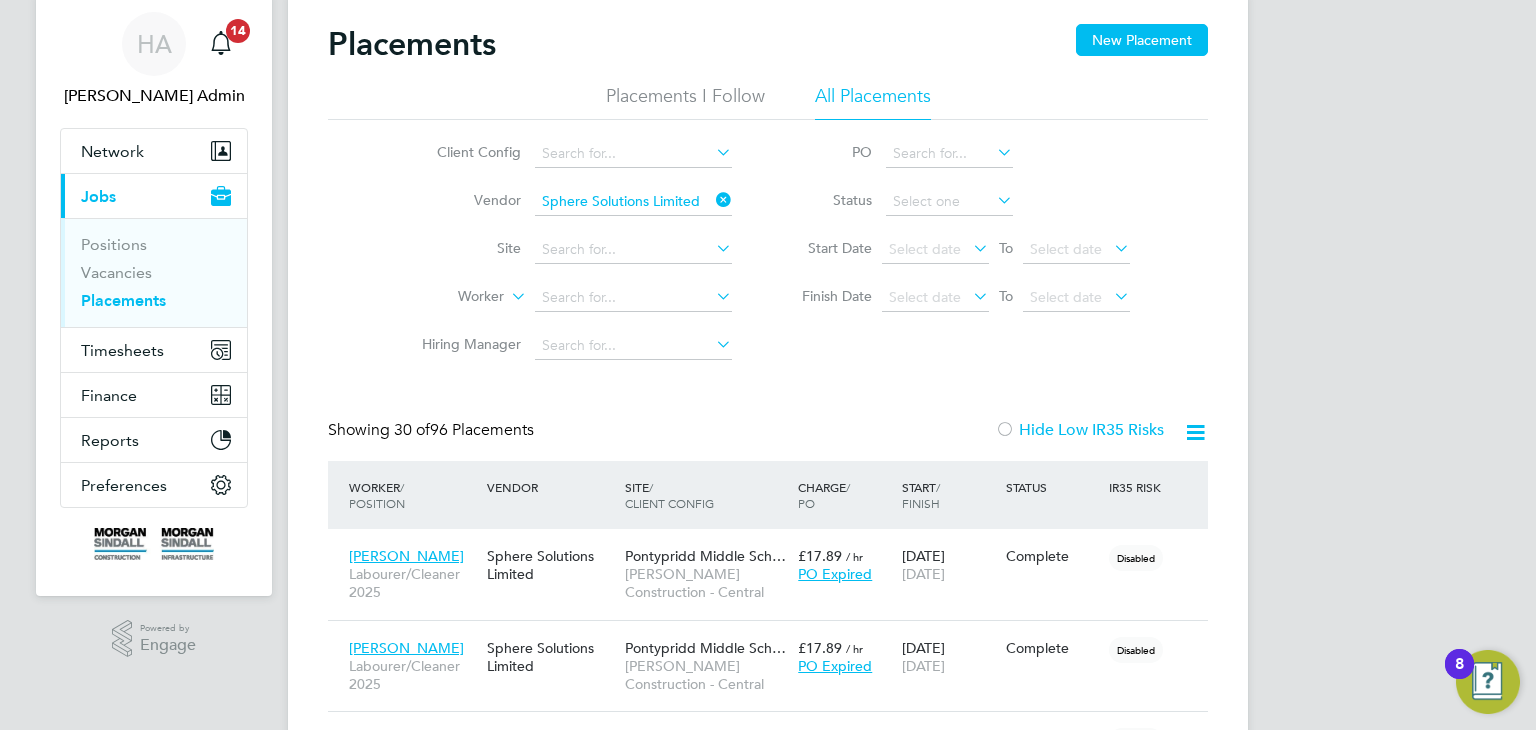 click 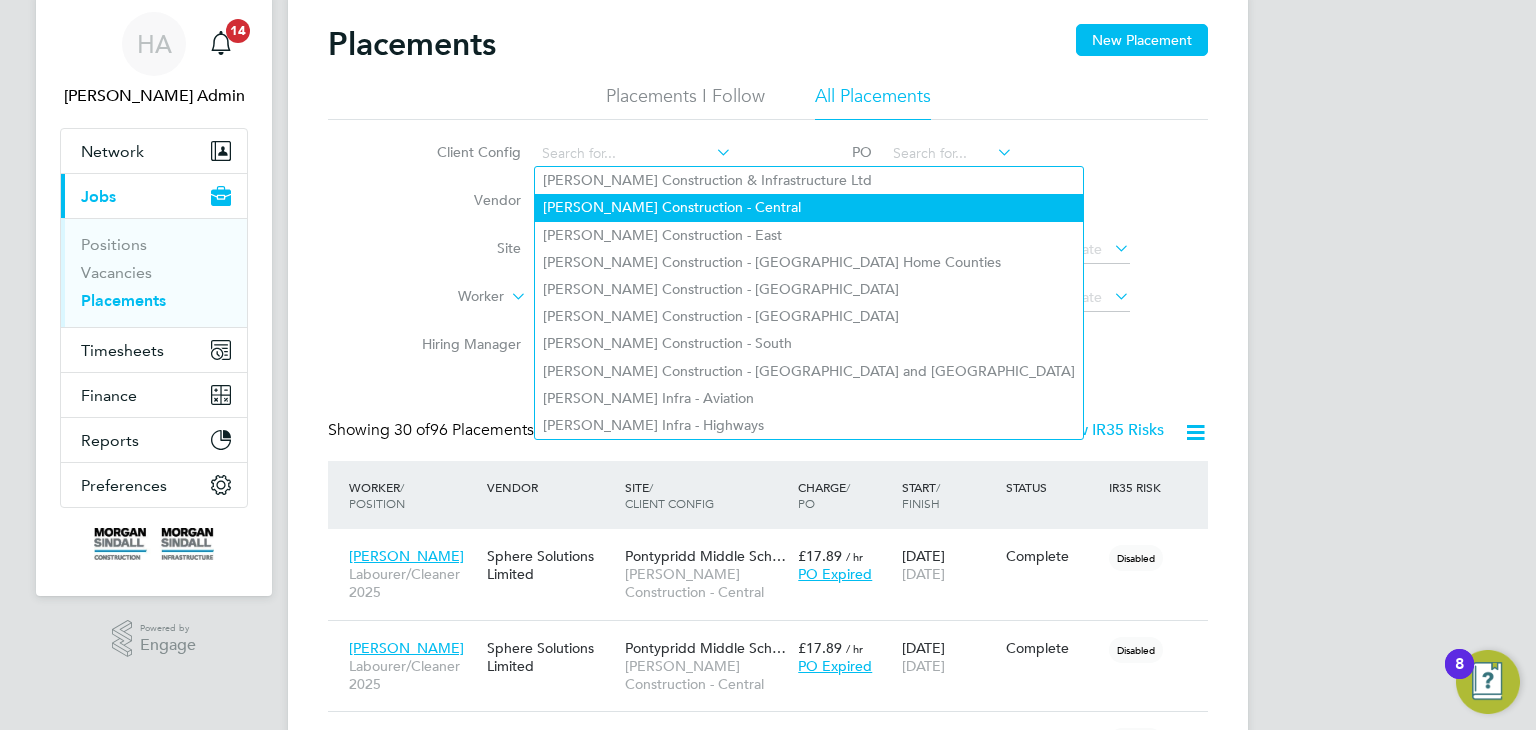 click on "[PERSON_NAME] Construction - Central" 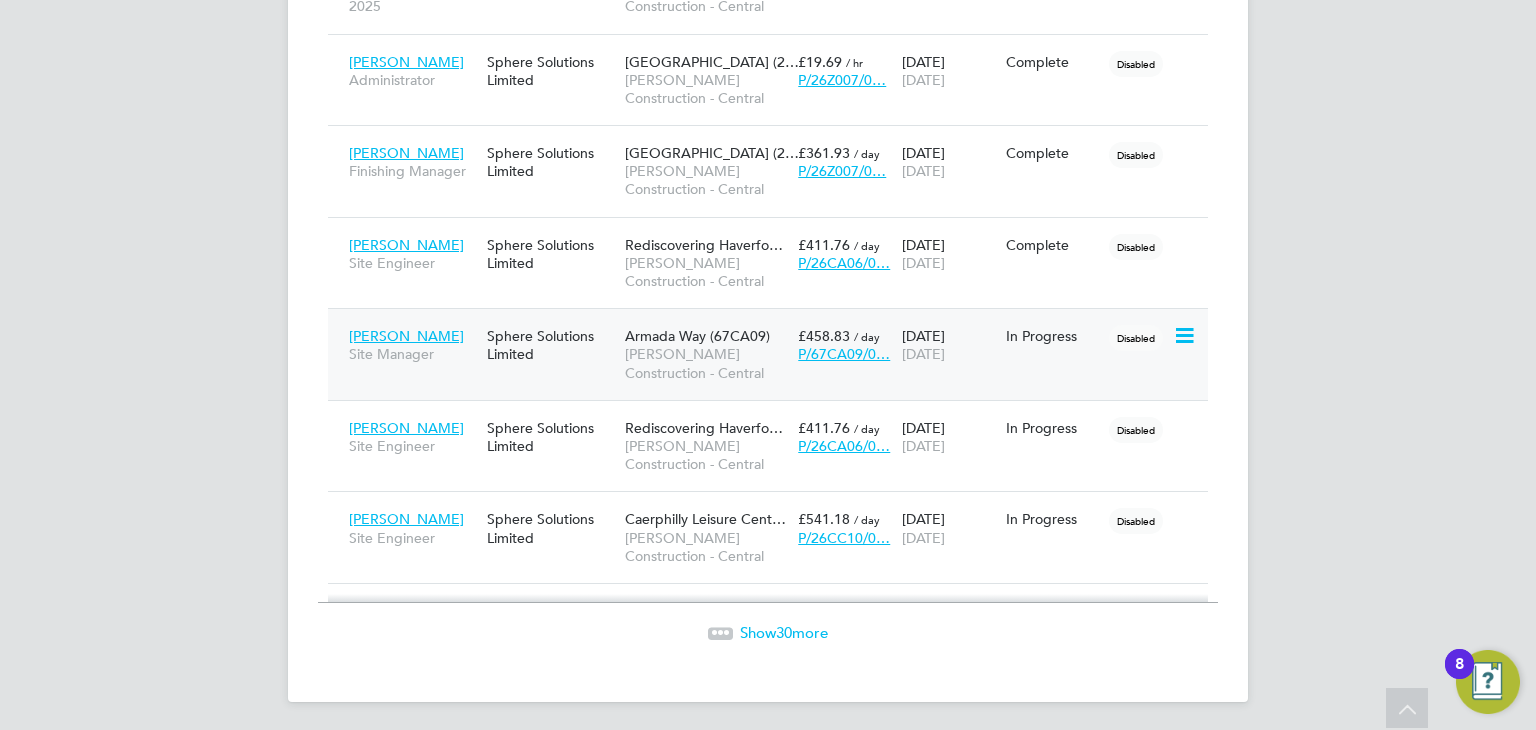click on "Armada Way (67CA09)" 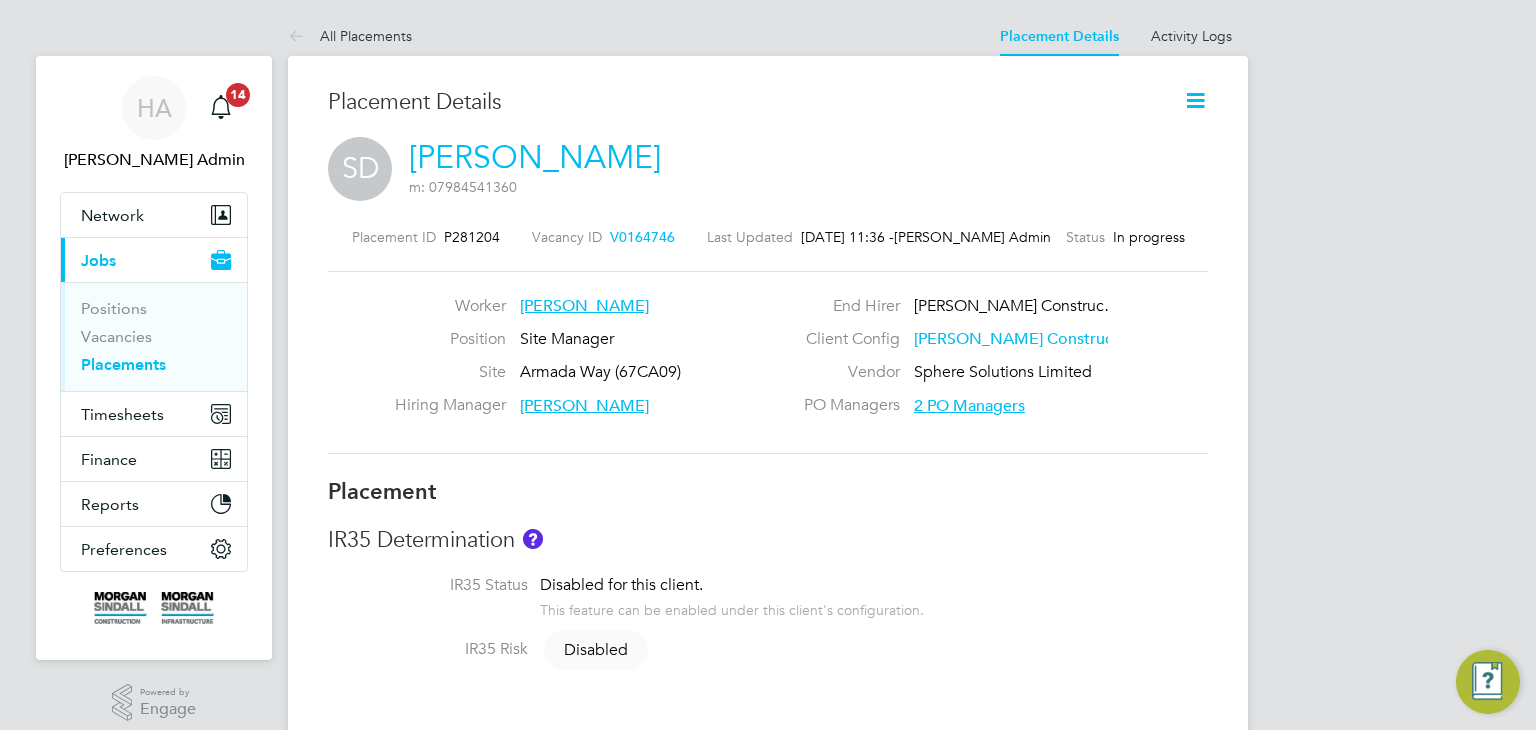 scroll, scrollTop: 0, scrollLeft: 0, axis: both 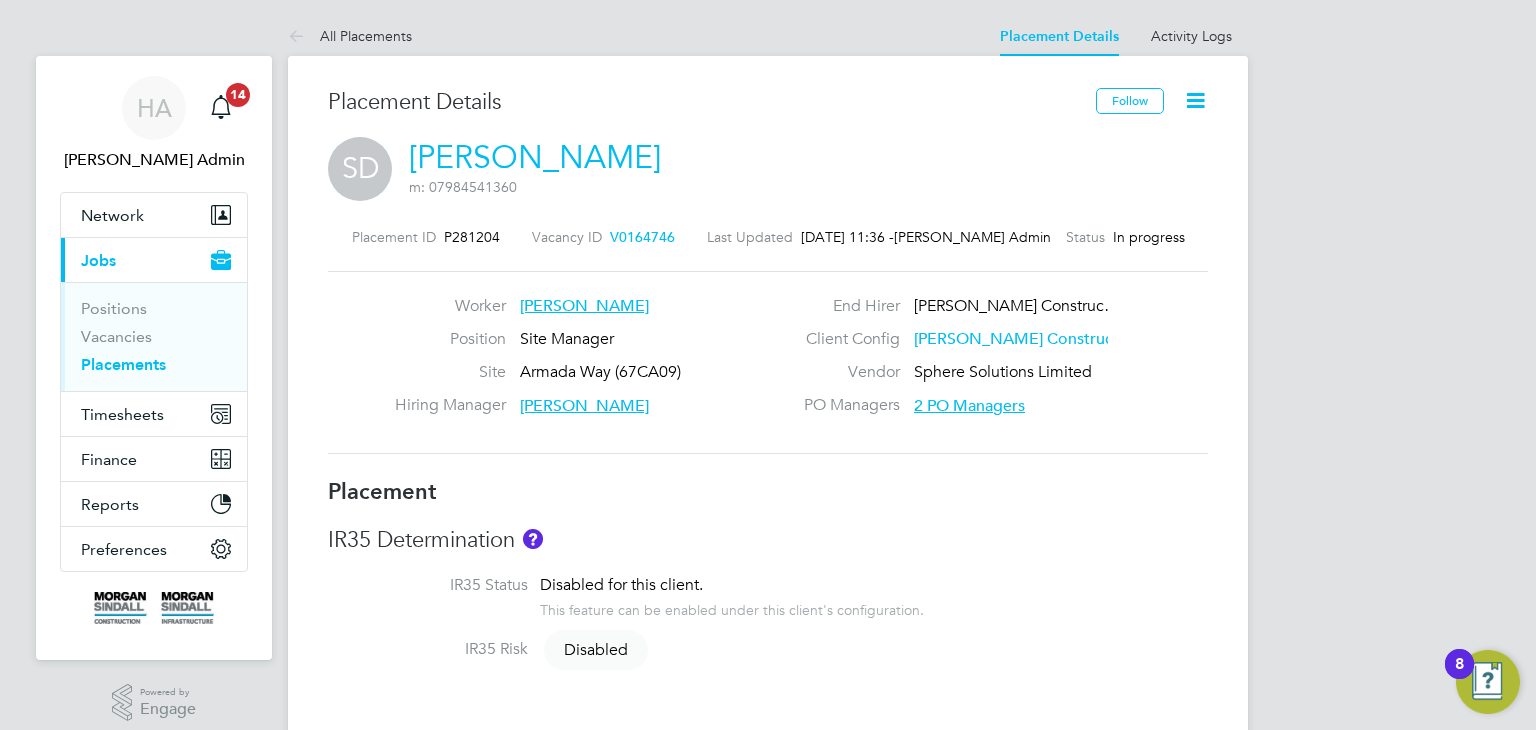 click on "2 PO Managers" 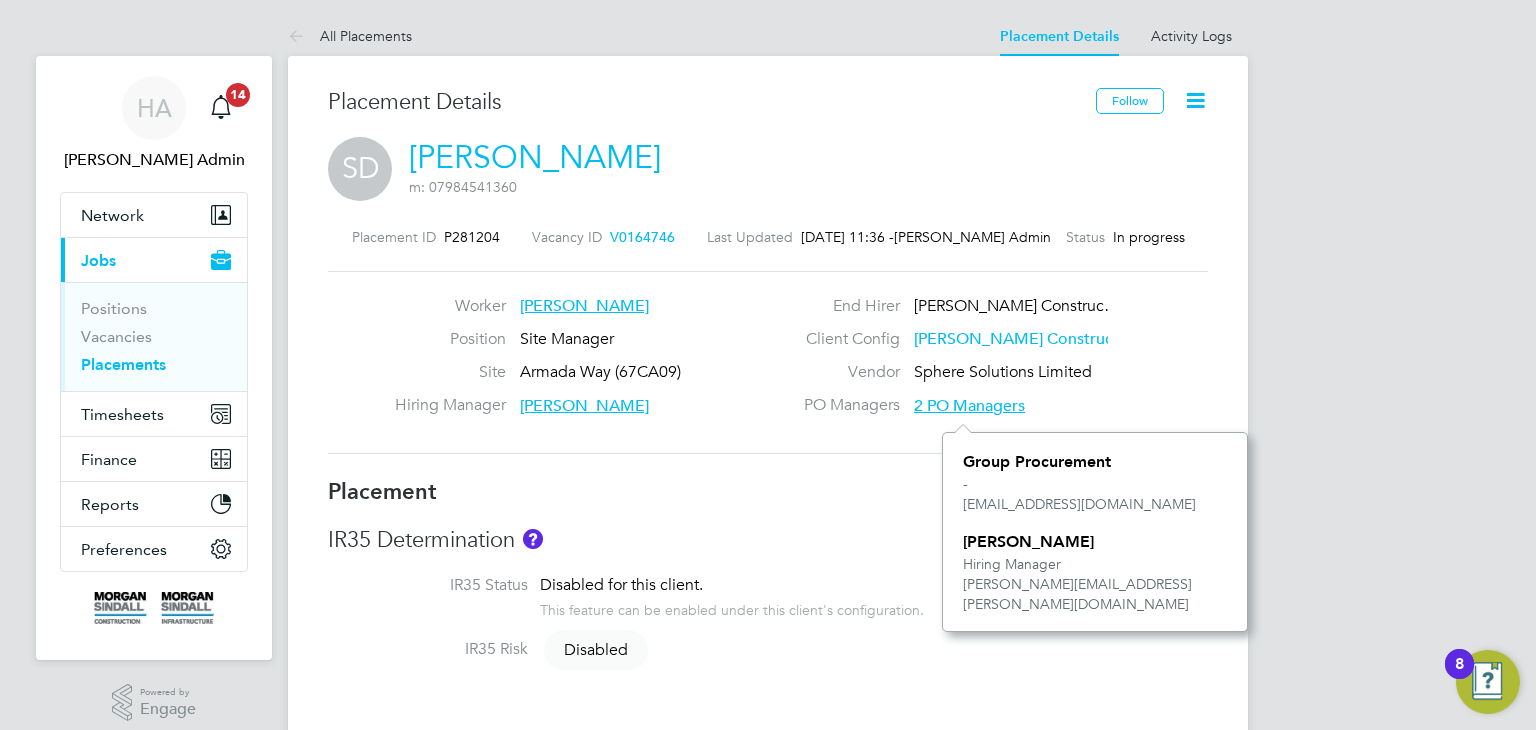 scroll, scrollTop: 10, scrollLeft: 9, axis: both 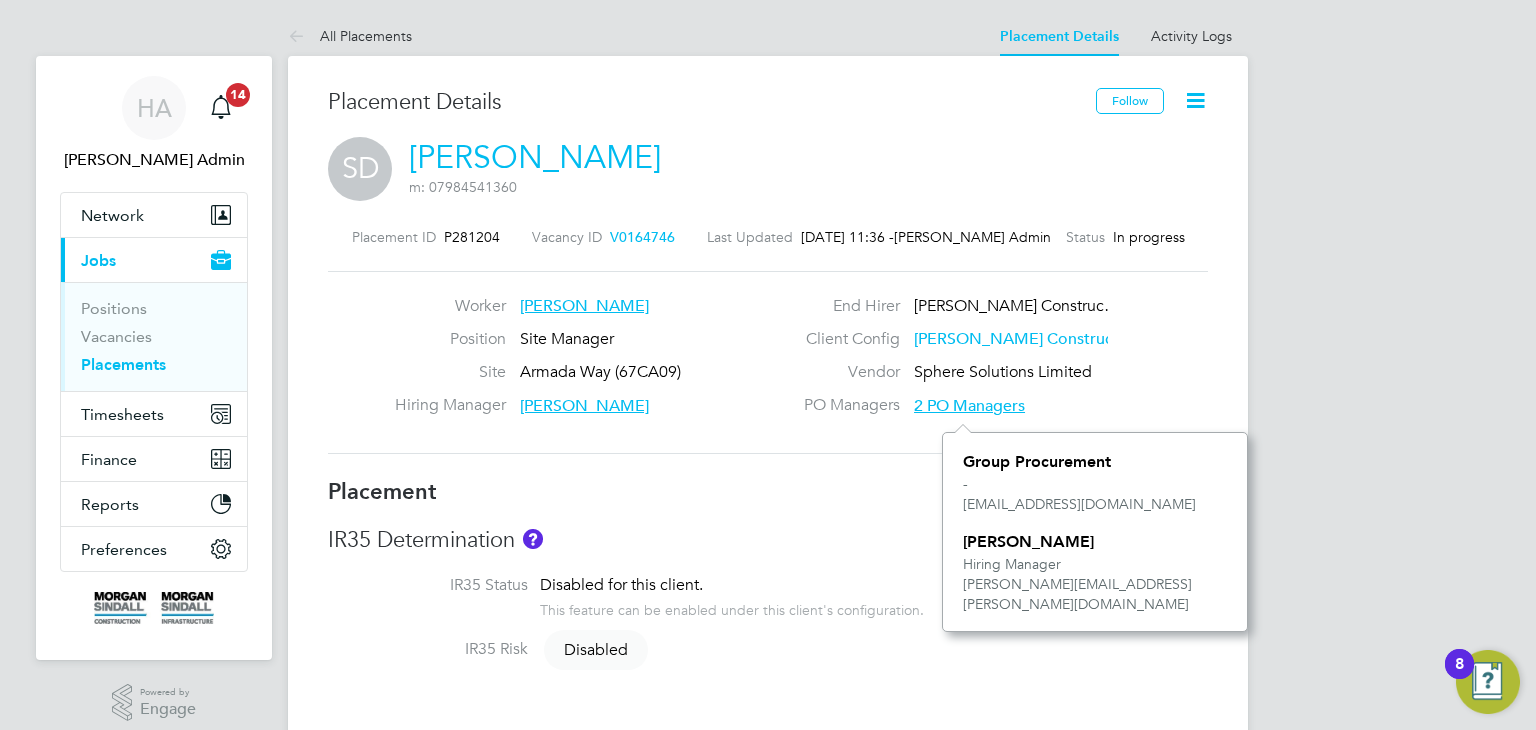 click on "Placement ID   P281204 Vacancy ID   V0164746   Last Updated   23 Jul 2025, 11:36 -  Hays Admin Status   In progress   Worker   Simon Downey End Hirer   Morgan Sindall Construc… Position   Site Manager Client Config   Morgan Sindall Construc… Site   Armada Way (67CA09) Vendor   Sphere Solutions Limited Hiring Manager     Marcus Grant PO Managers   2 PO Managers" 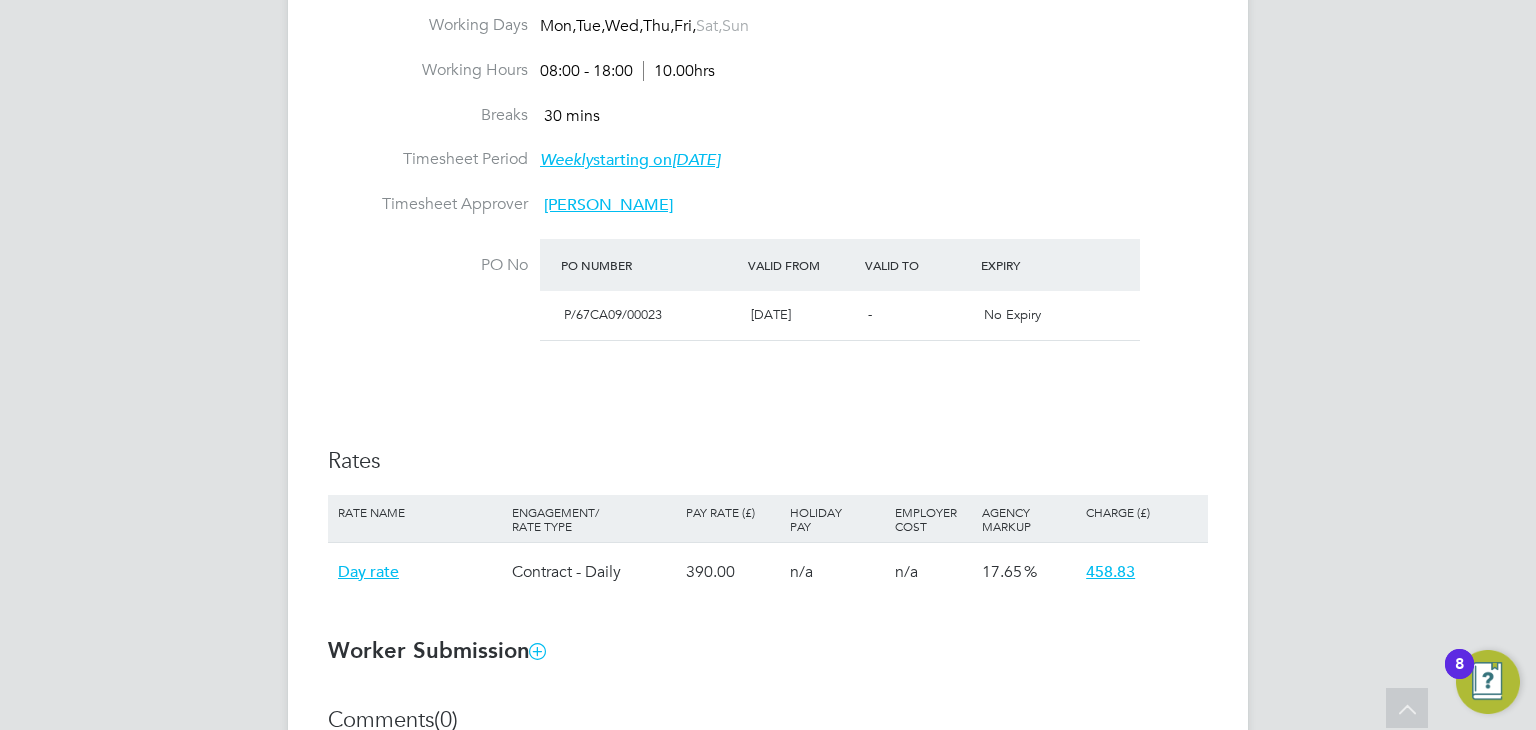 click on "P/67CA09/00023" at bounding box center [613, 314] 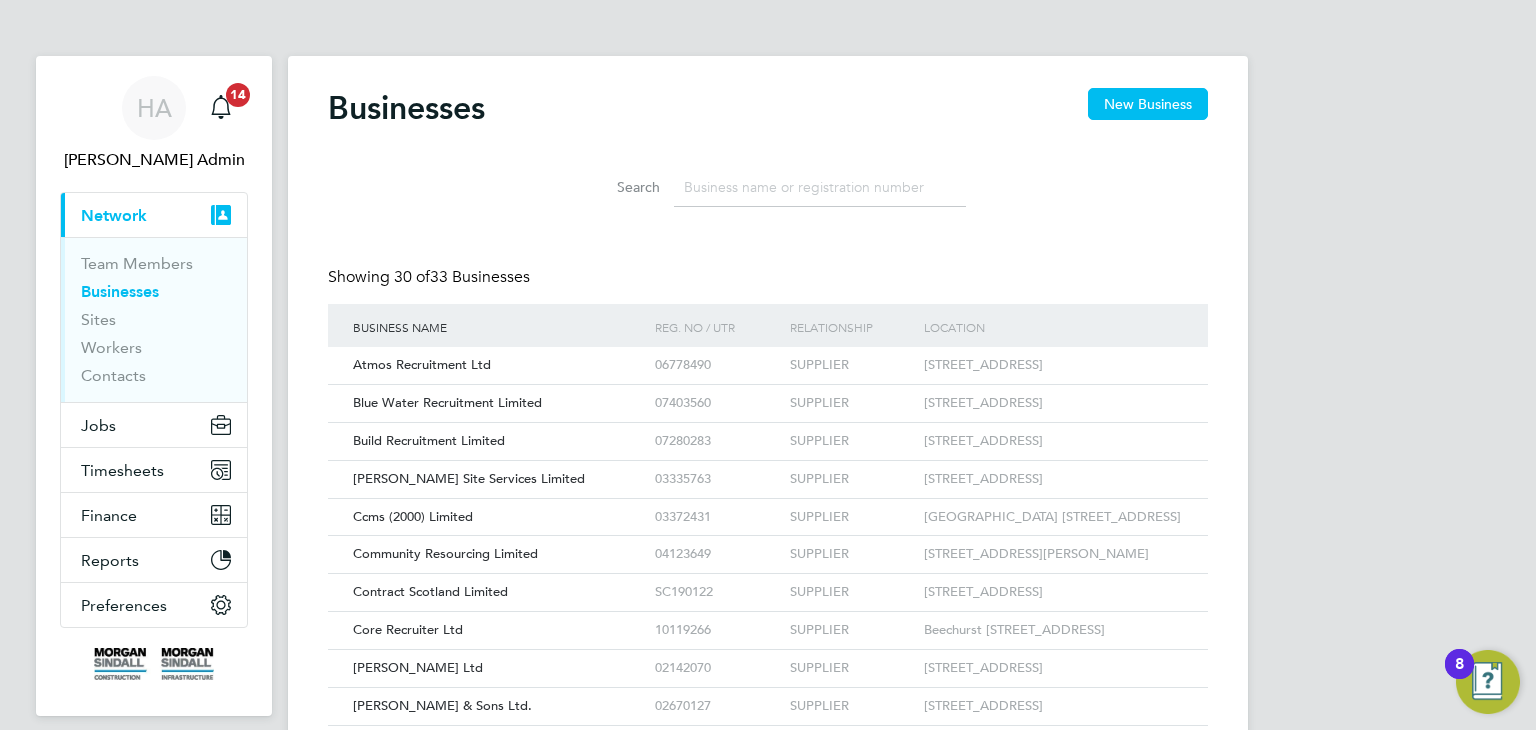 scroll, scrollTop: 0, scrollLeft: 0, axis: both 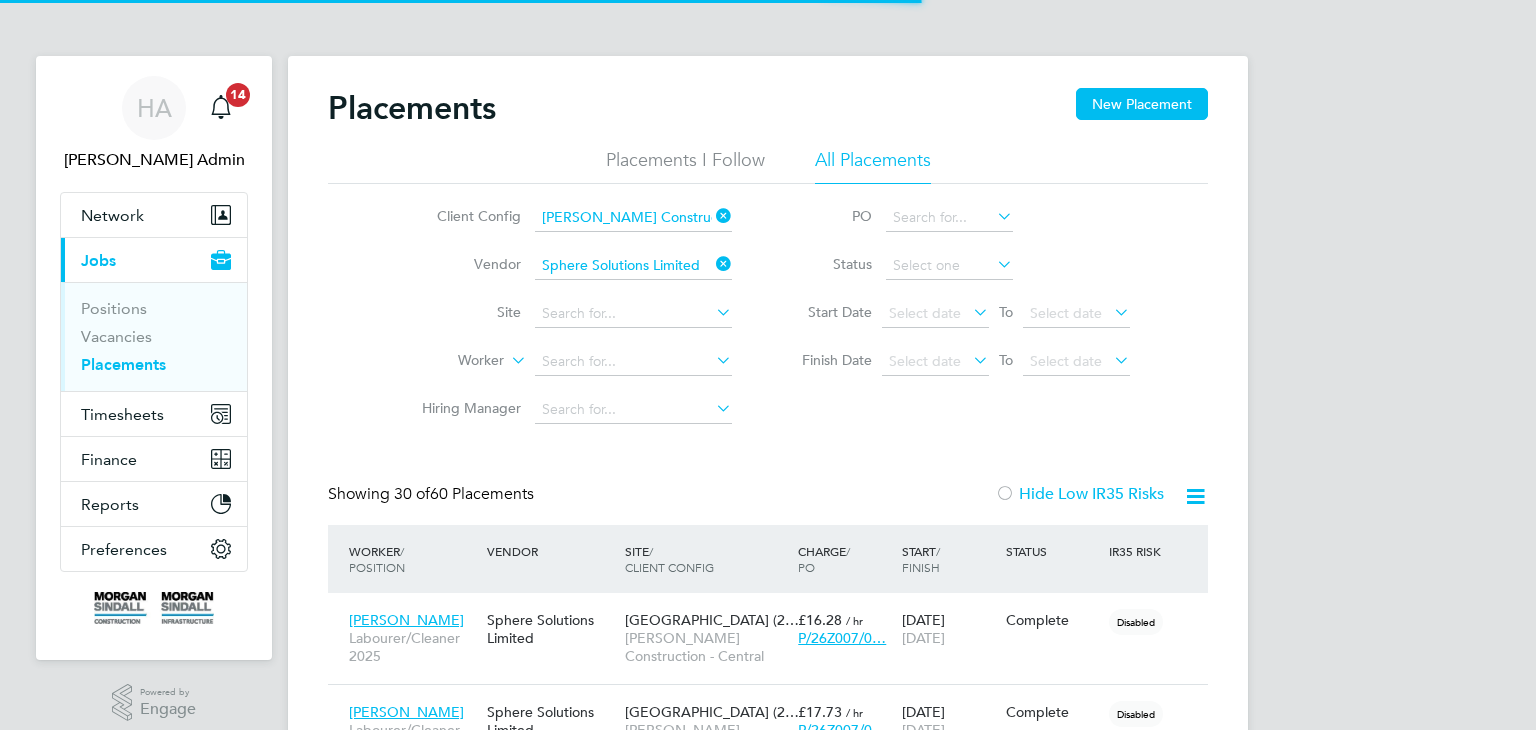 click on "Placements" at bounding box center (156, 365) 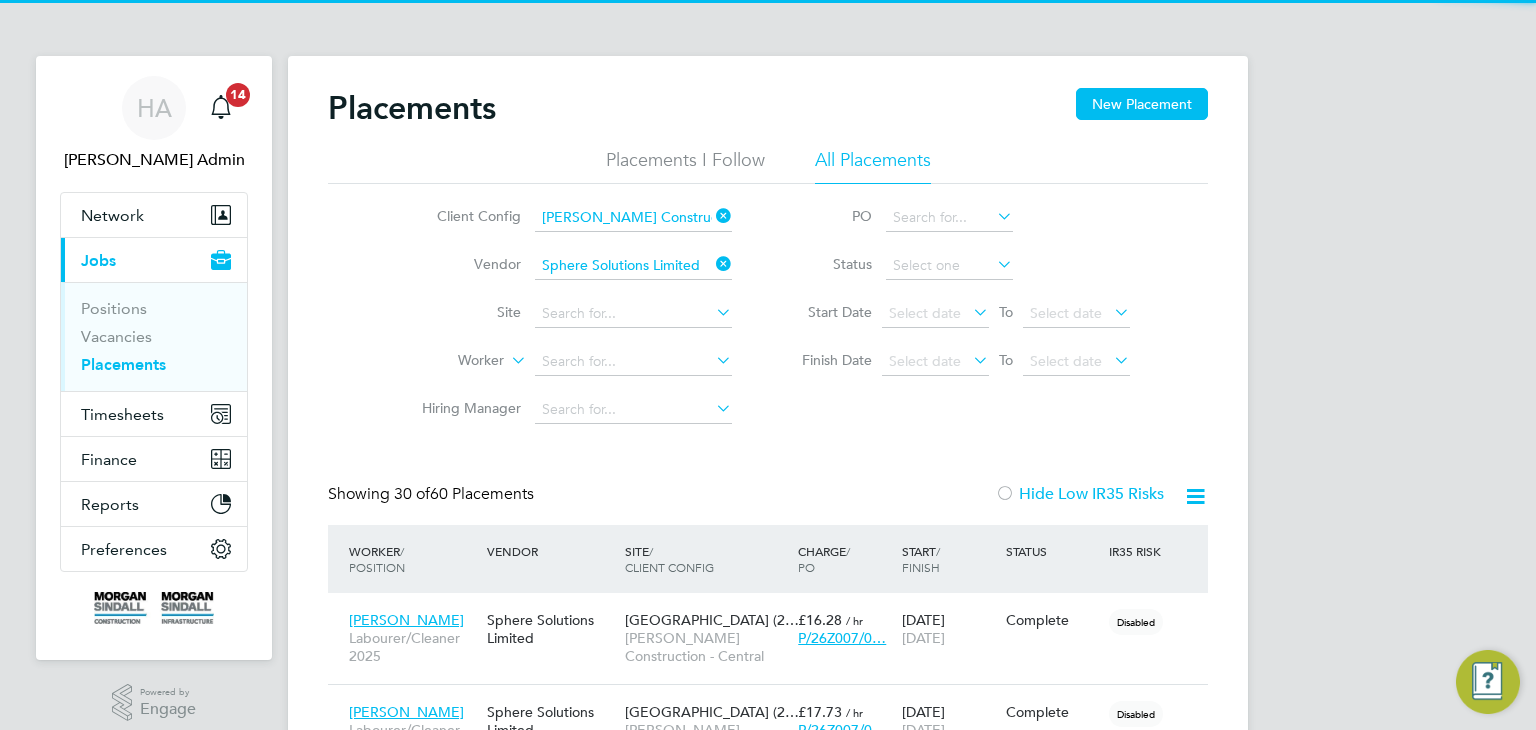scroll, scrollTop: 10, scrollLeft: 9, axis: both 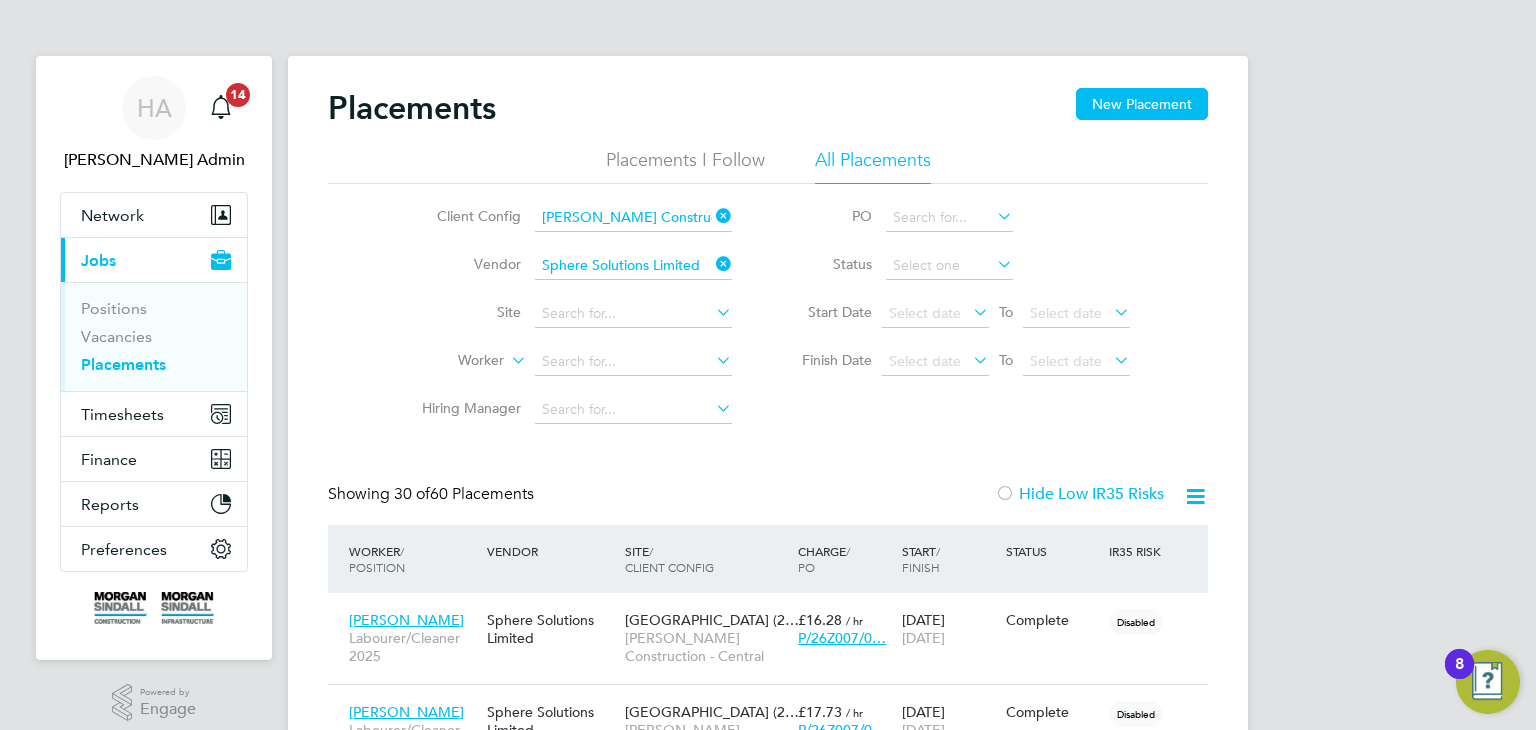 click 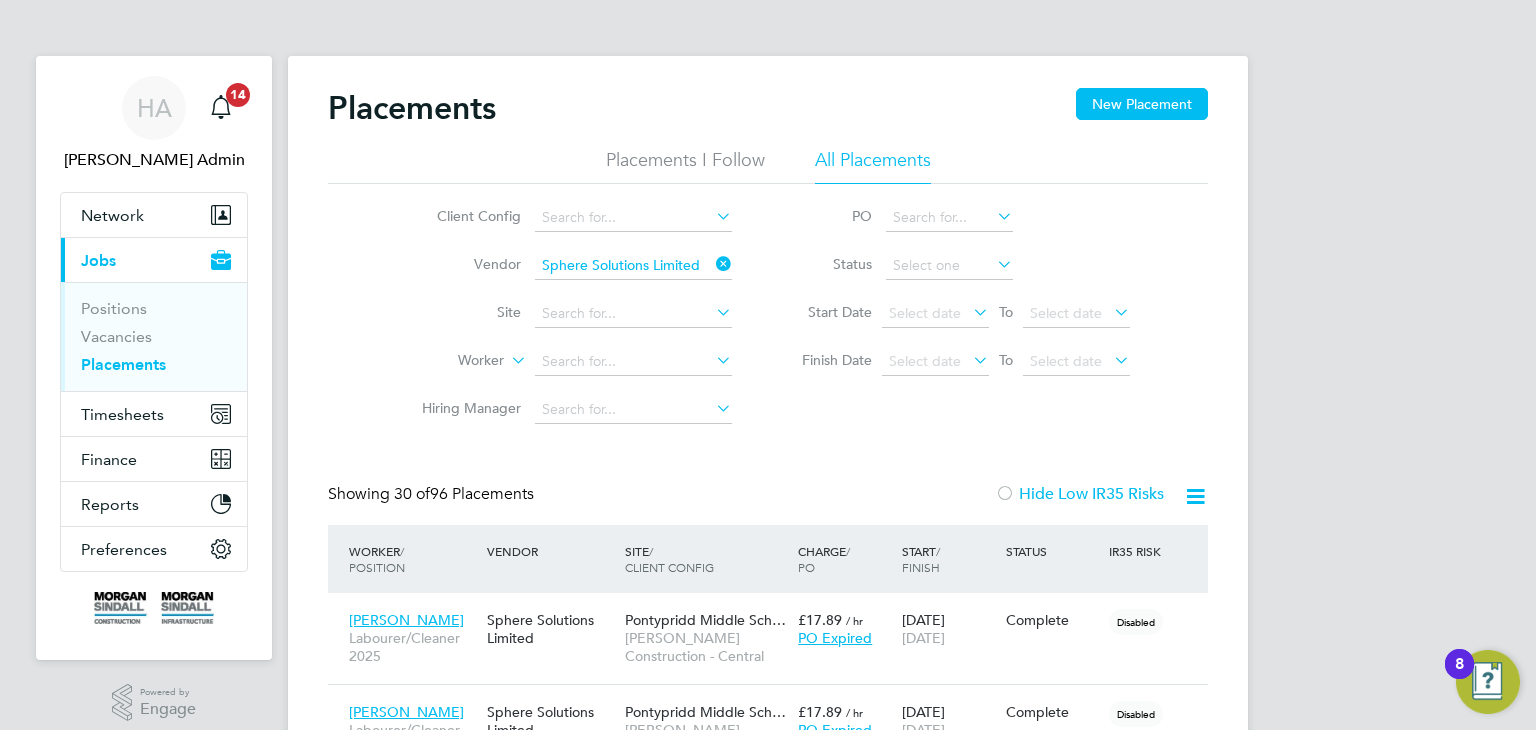 click 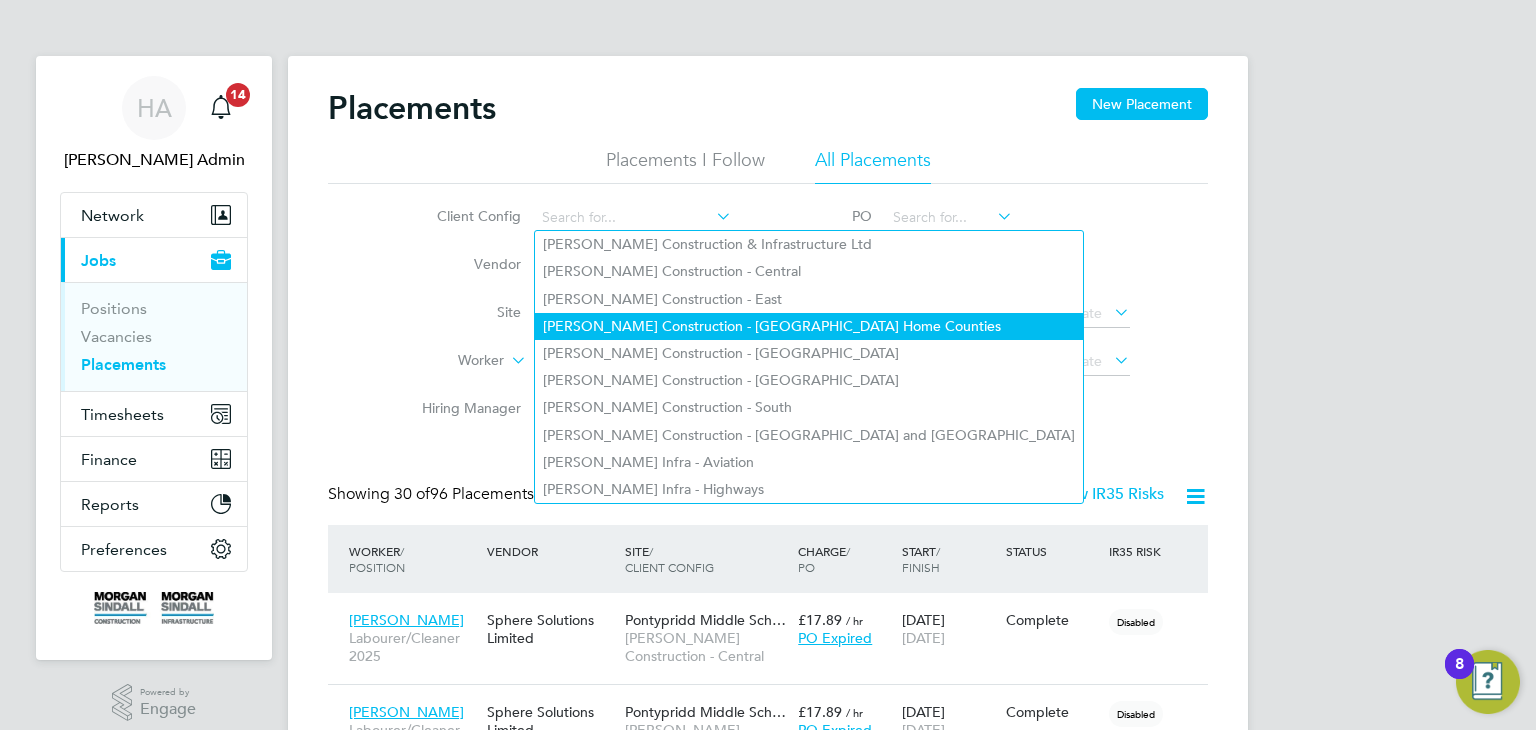click on "[PERSON_NAME] Construction - [GEOGRAPHIC_DATA] Home Counties" 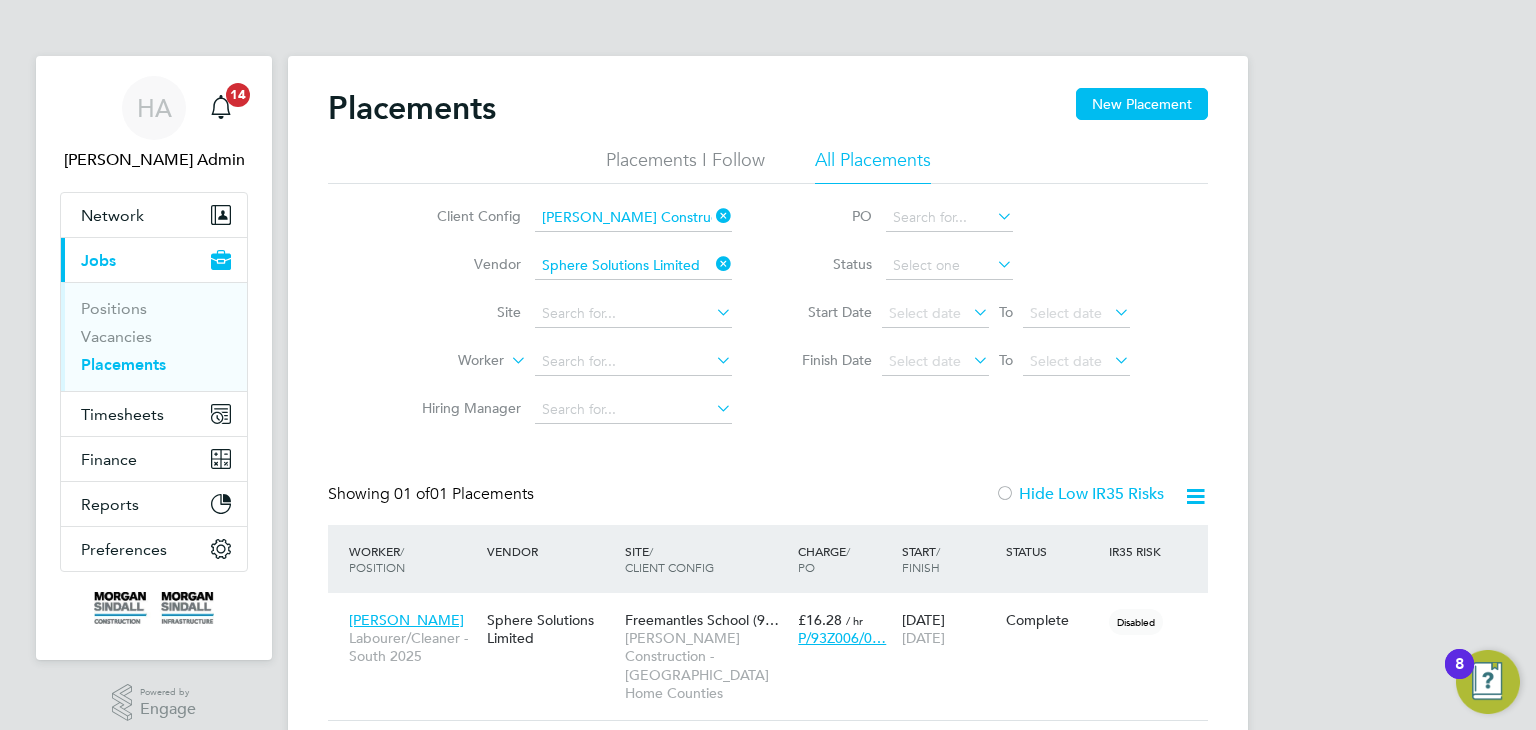 click 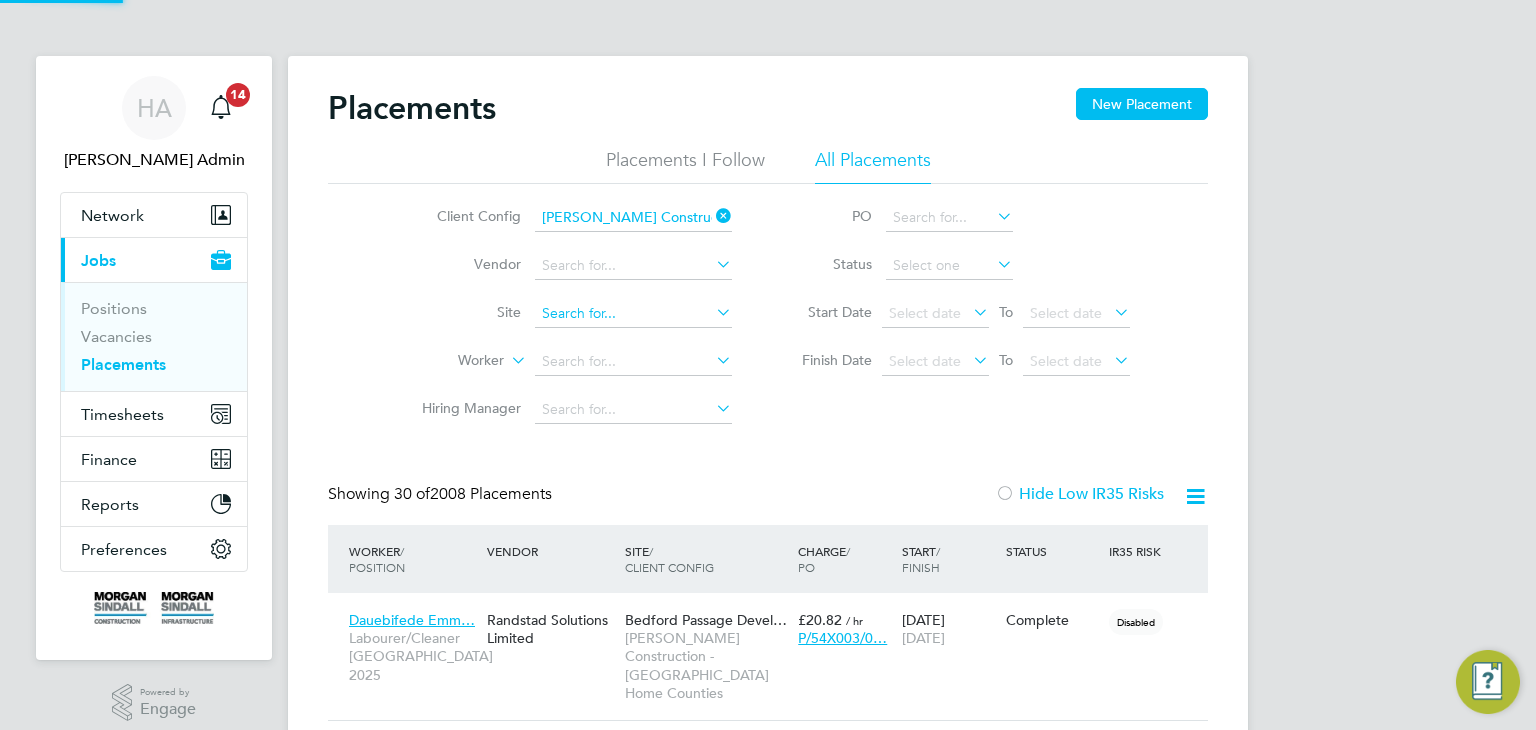 click 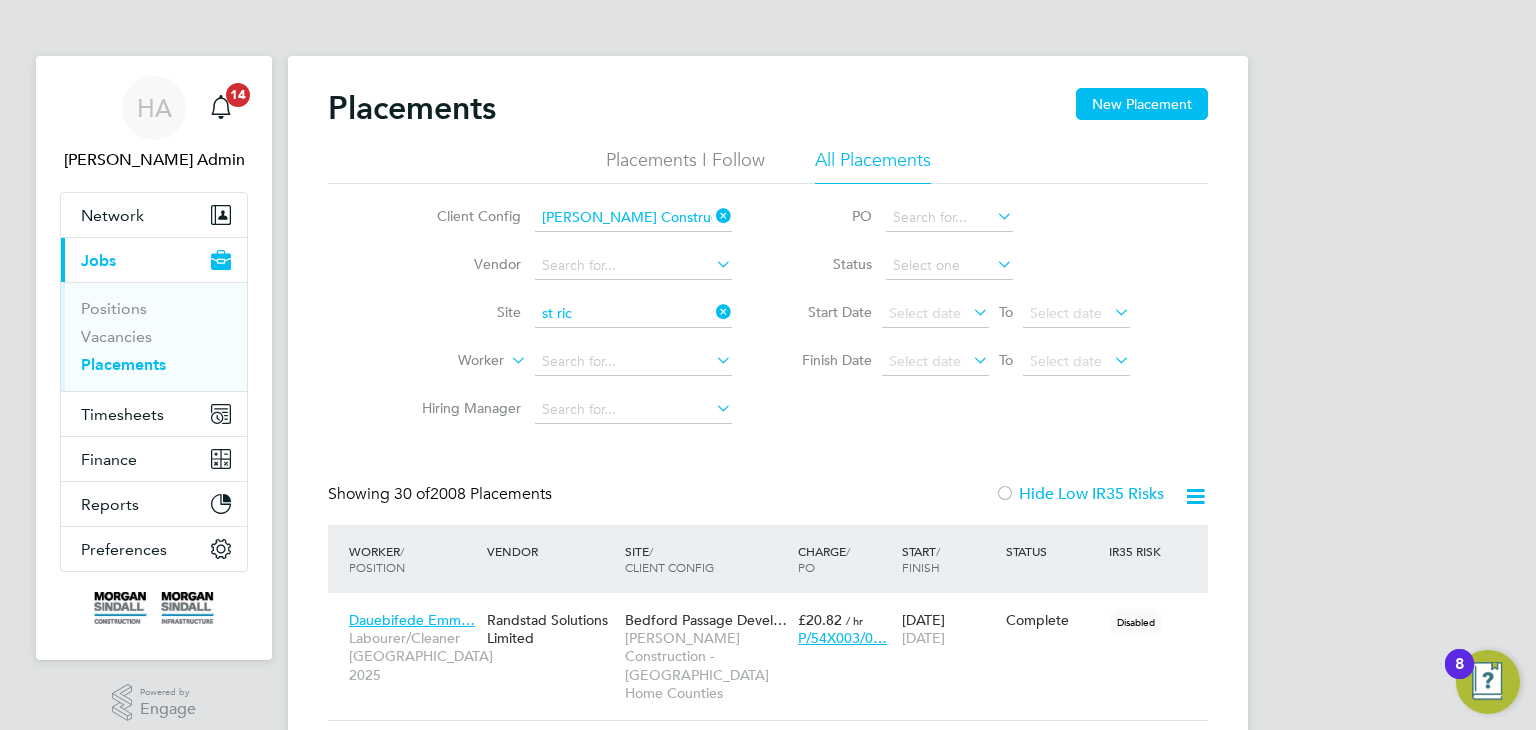 click on "Fractures  [GEOGRAPHIC_DATA][PERSON_NAME] (93CB02)" 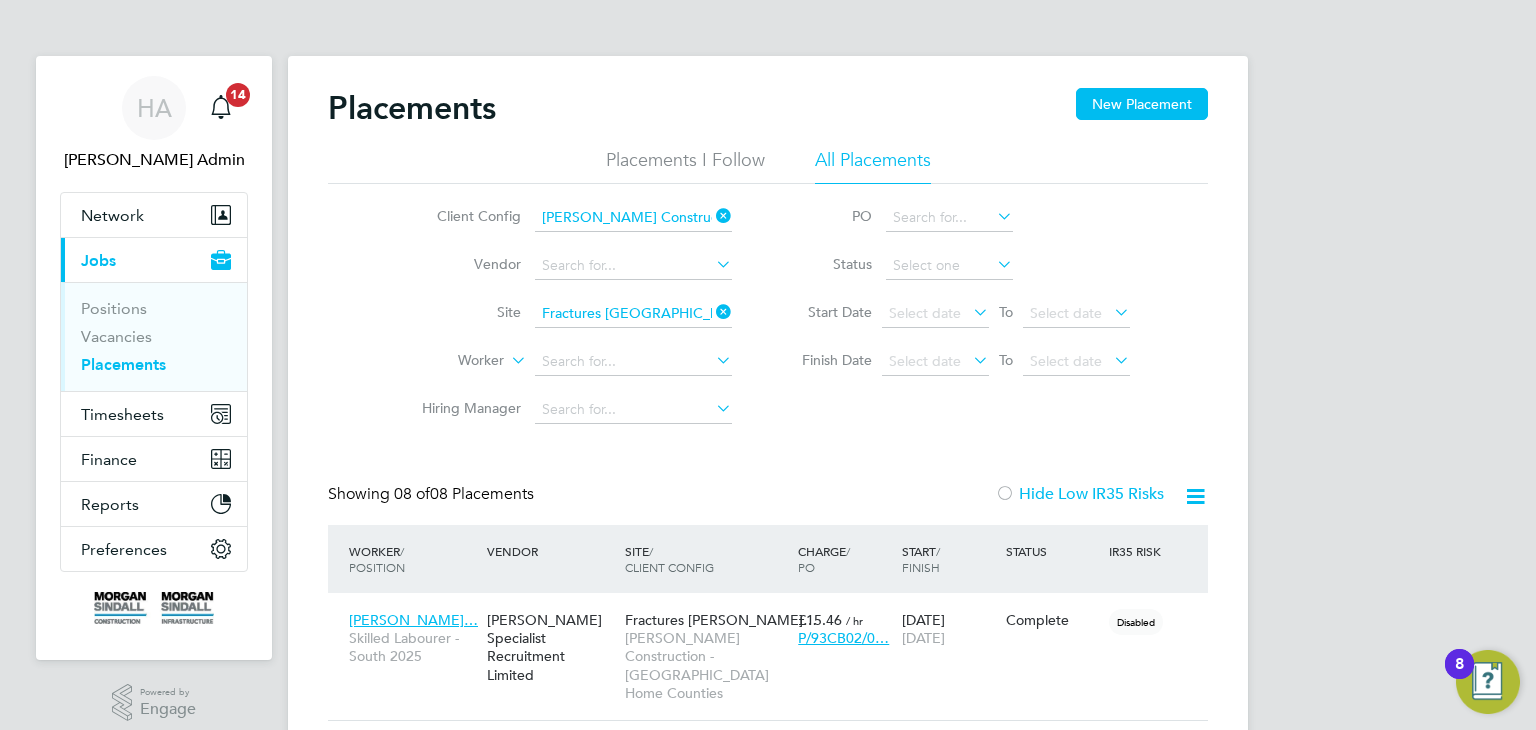 click 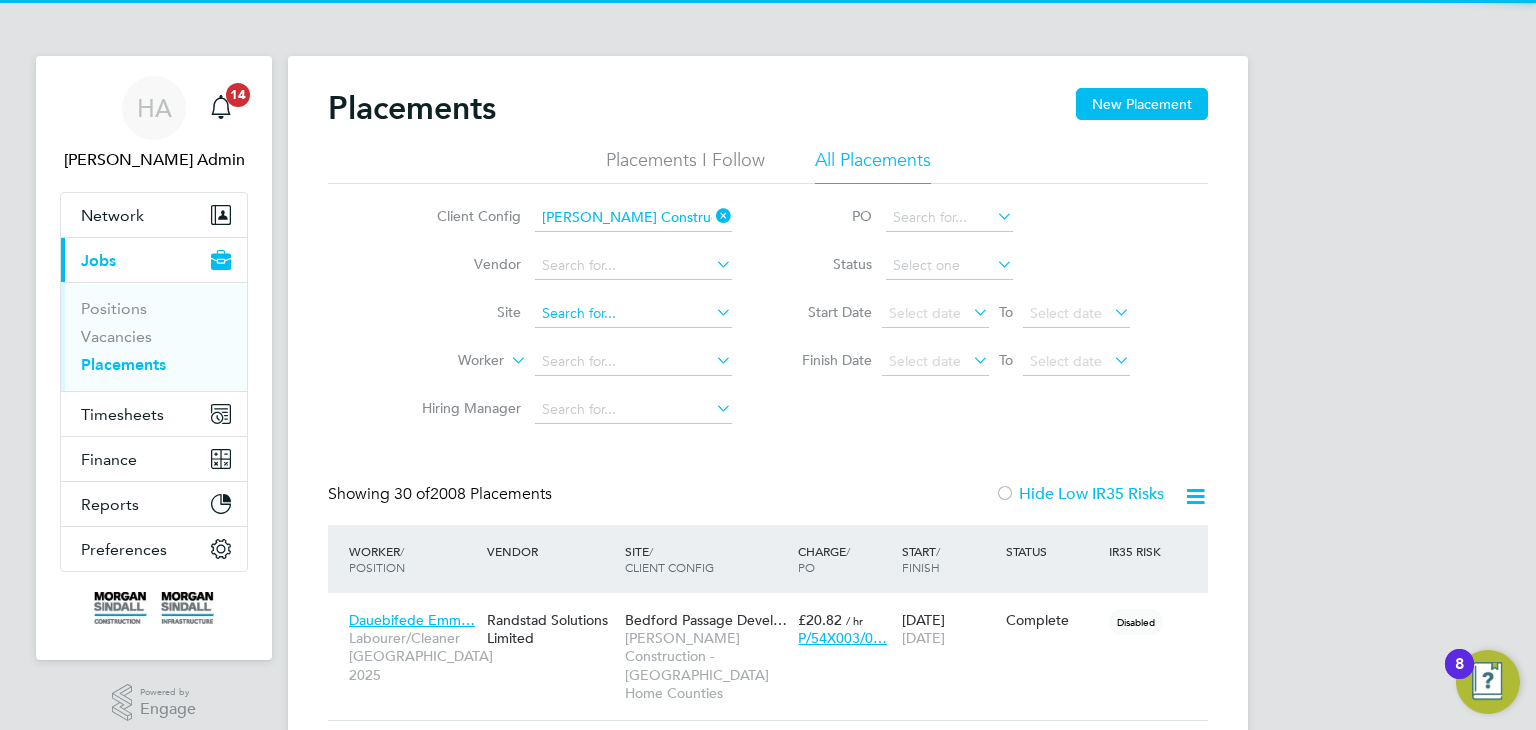 click 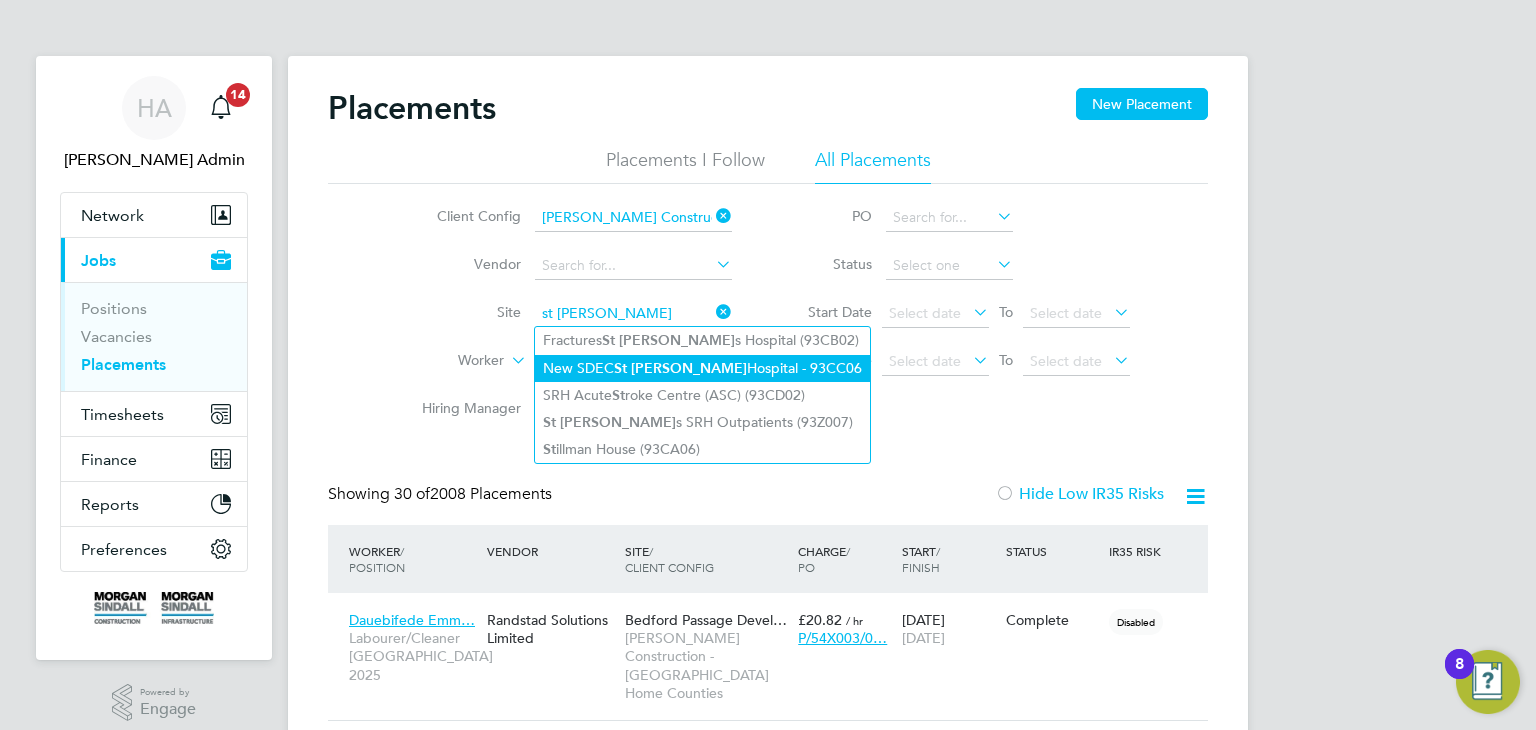 click on "[GEOGRAPHIC_DATA][PERSON_NAME] - 93CC06" 